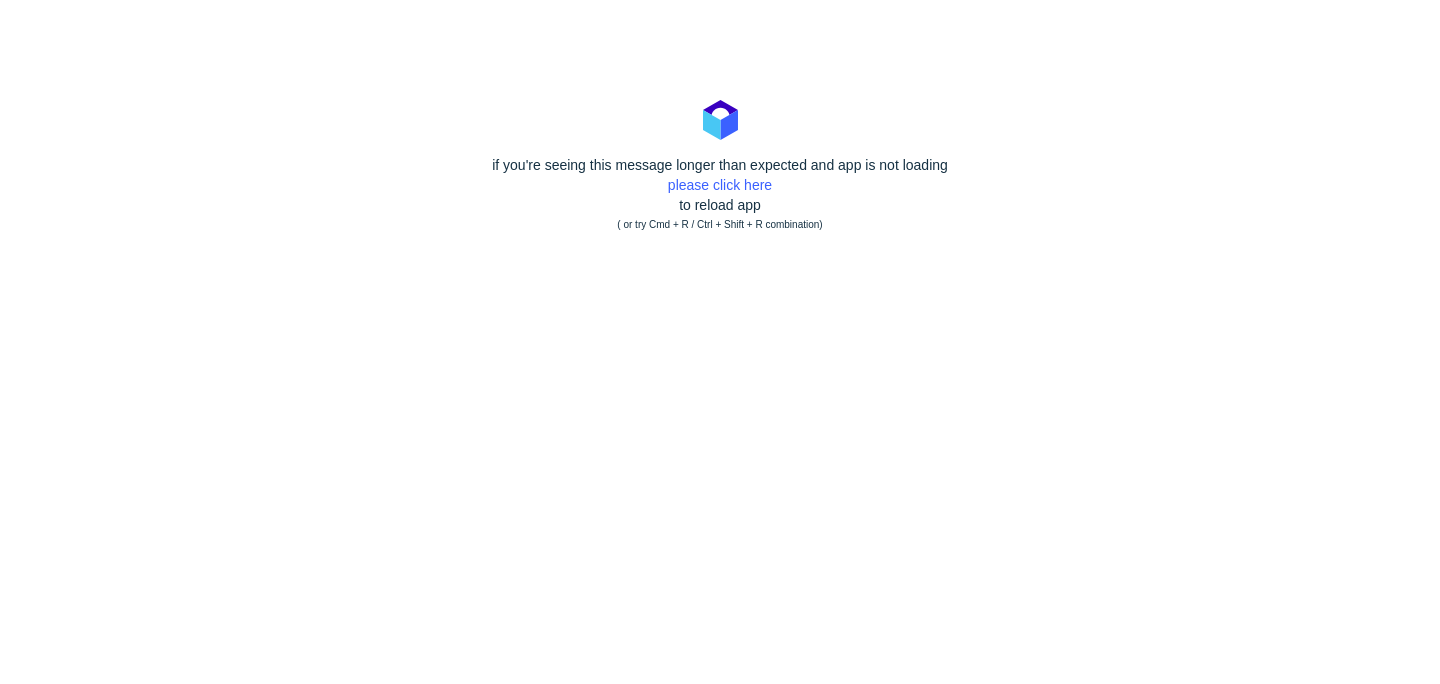 scroll, scrollTop: 0, scrollLeft: 0, axis: both 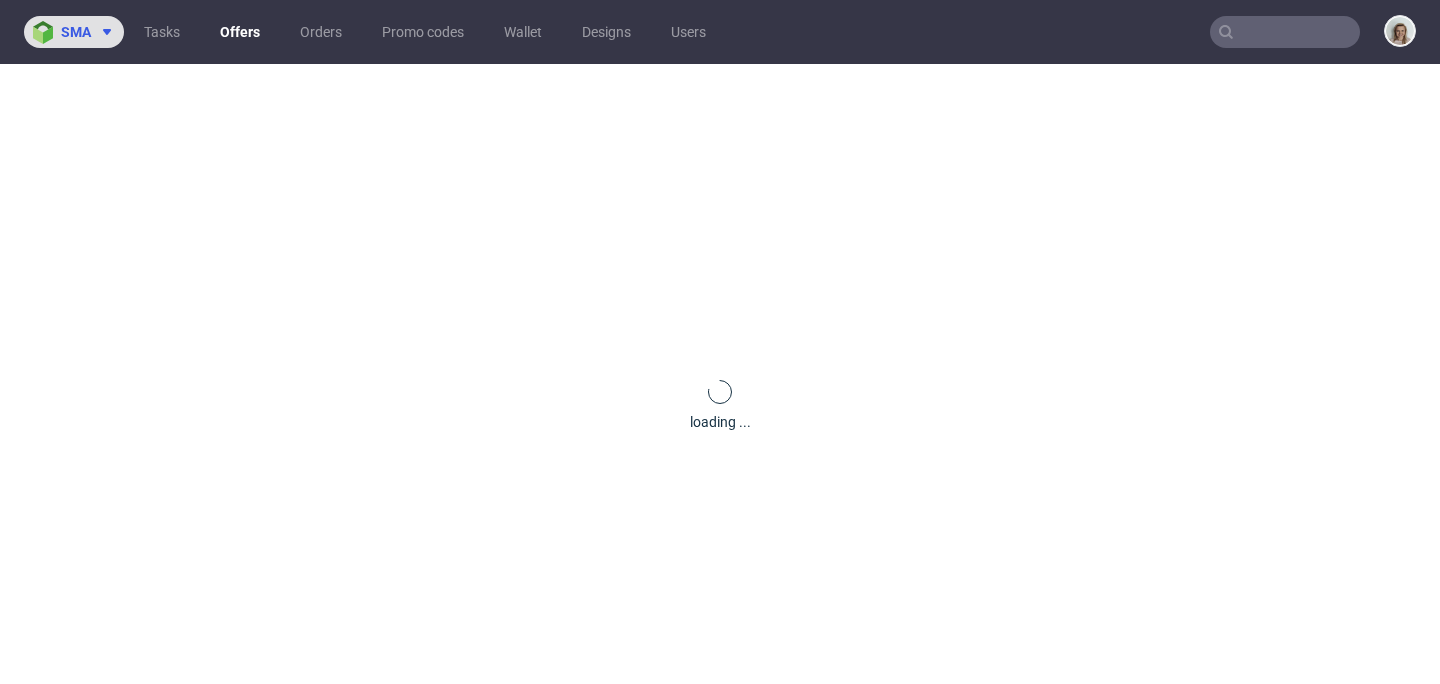 click 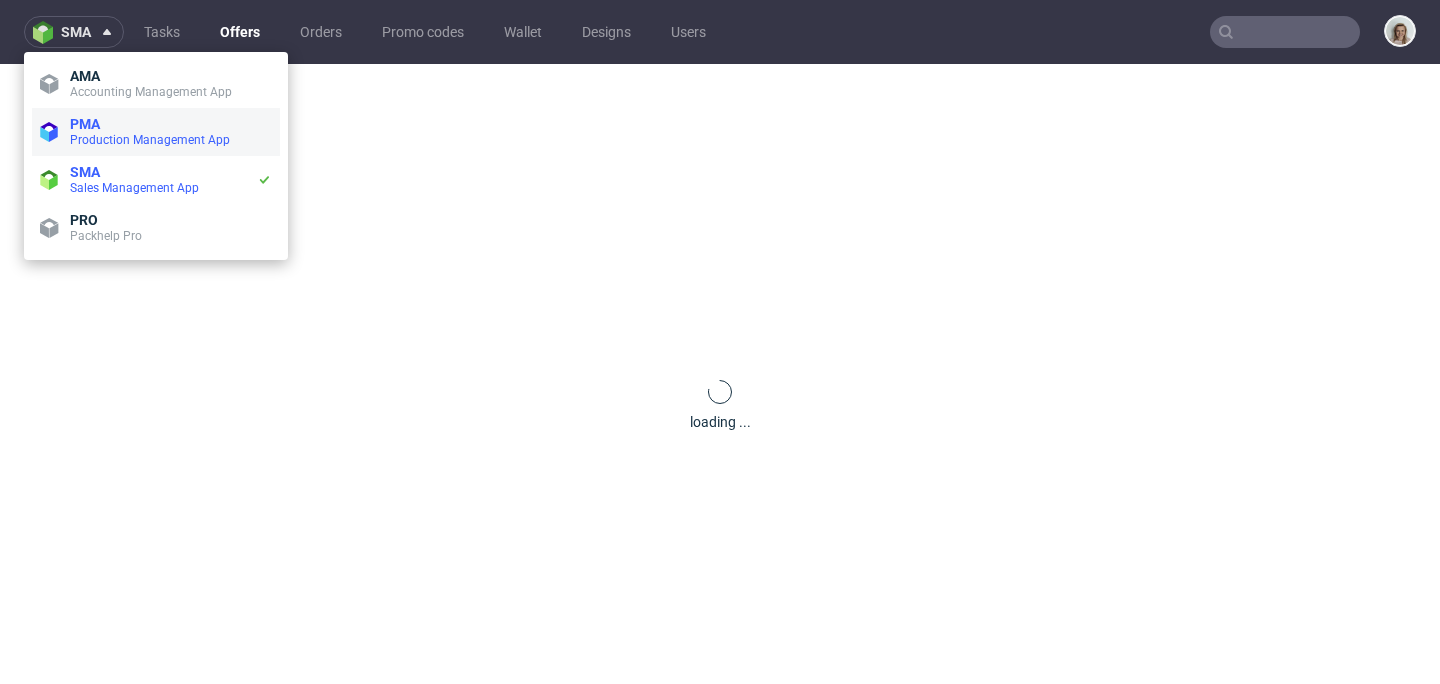 click on "PMA" at bounding box center [171, 124] 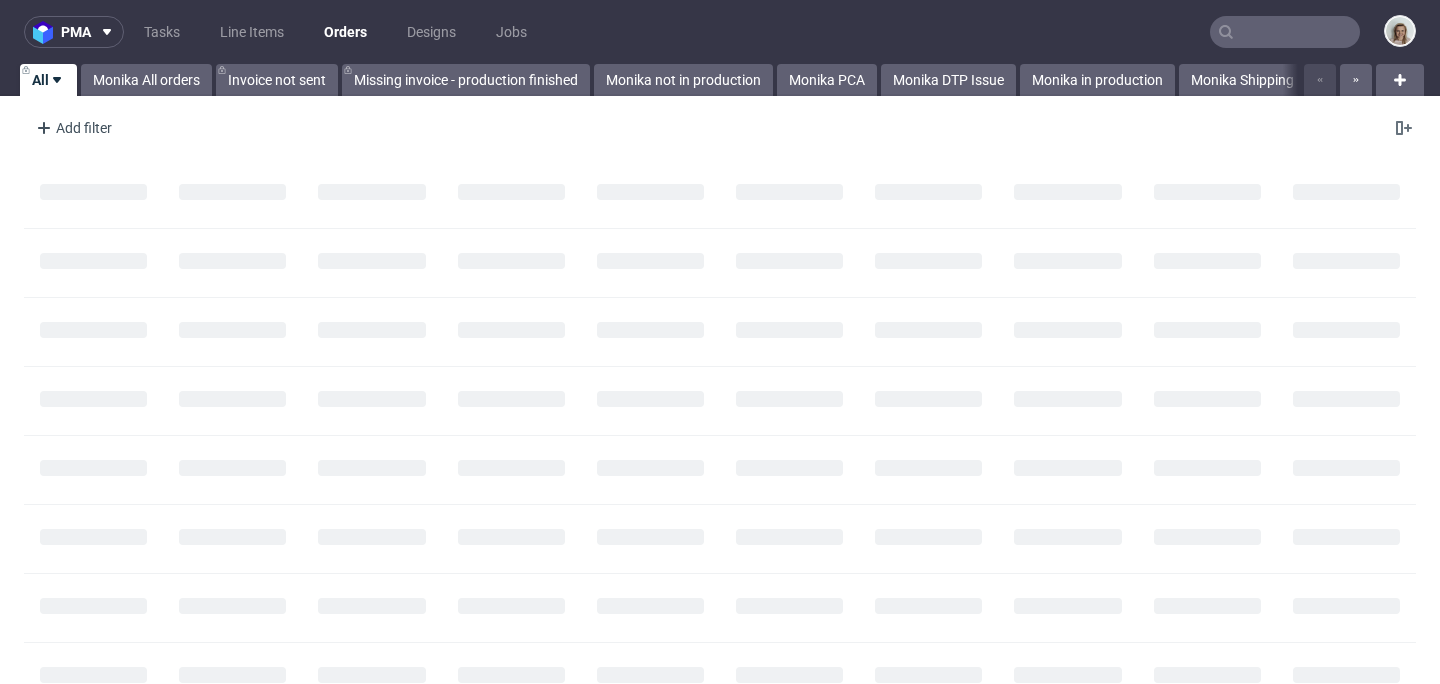click at bounding box center (1285, 32) 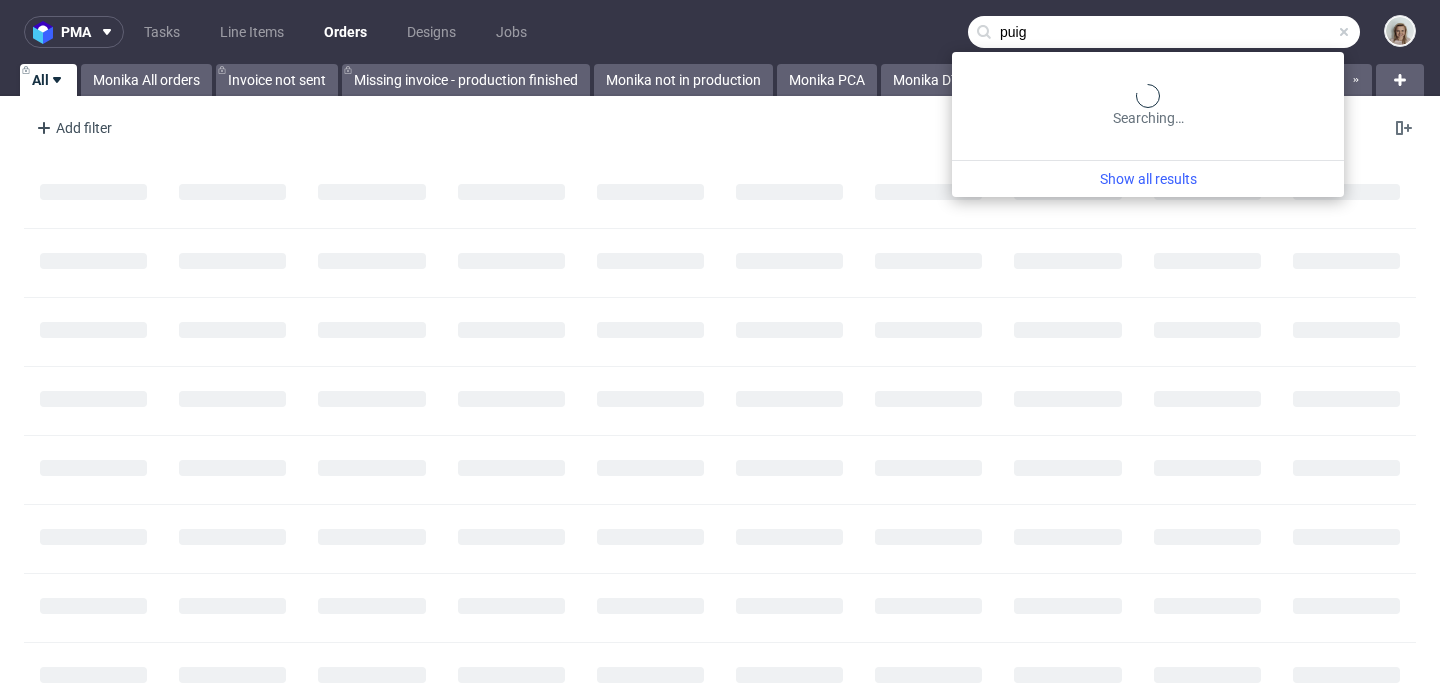 type on "puig" 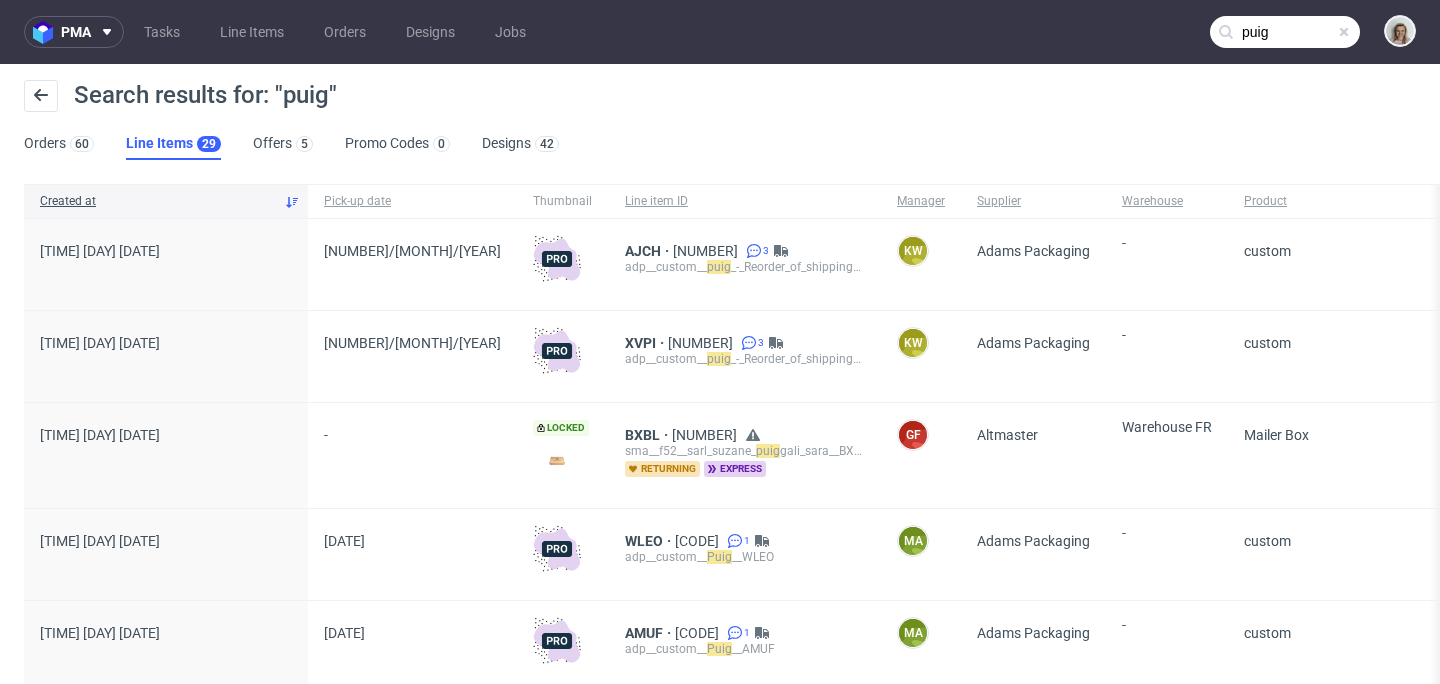 click on "[CODE] [CODE] [NUMBER] [LAST] _-_Reorder_of_shipping_boxes__2_x_48_000_units__[CODE]" at bounding box center (745, 264) 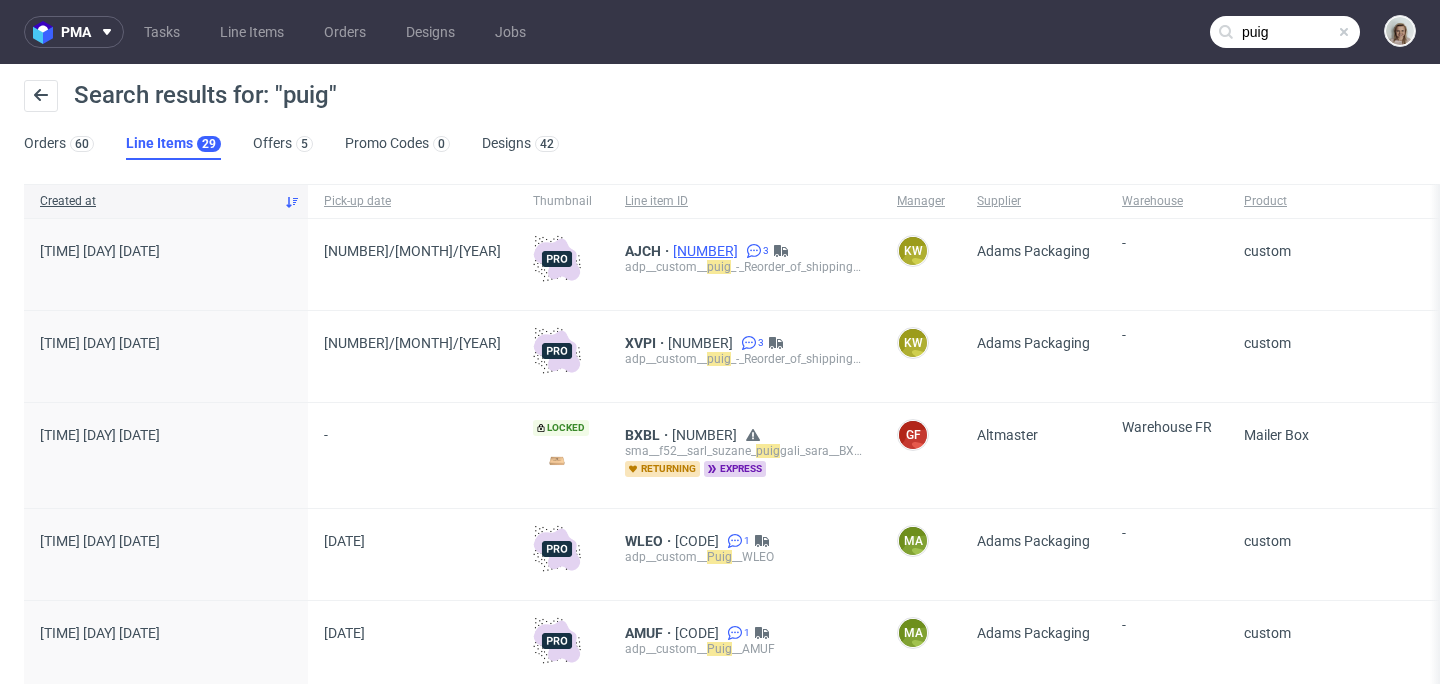 click on "[NUMBER]" at bounding box center (707, 251) 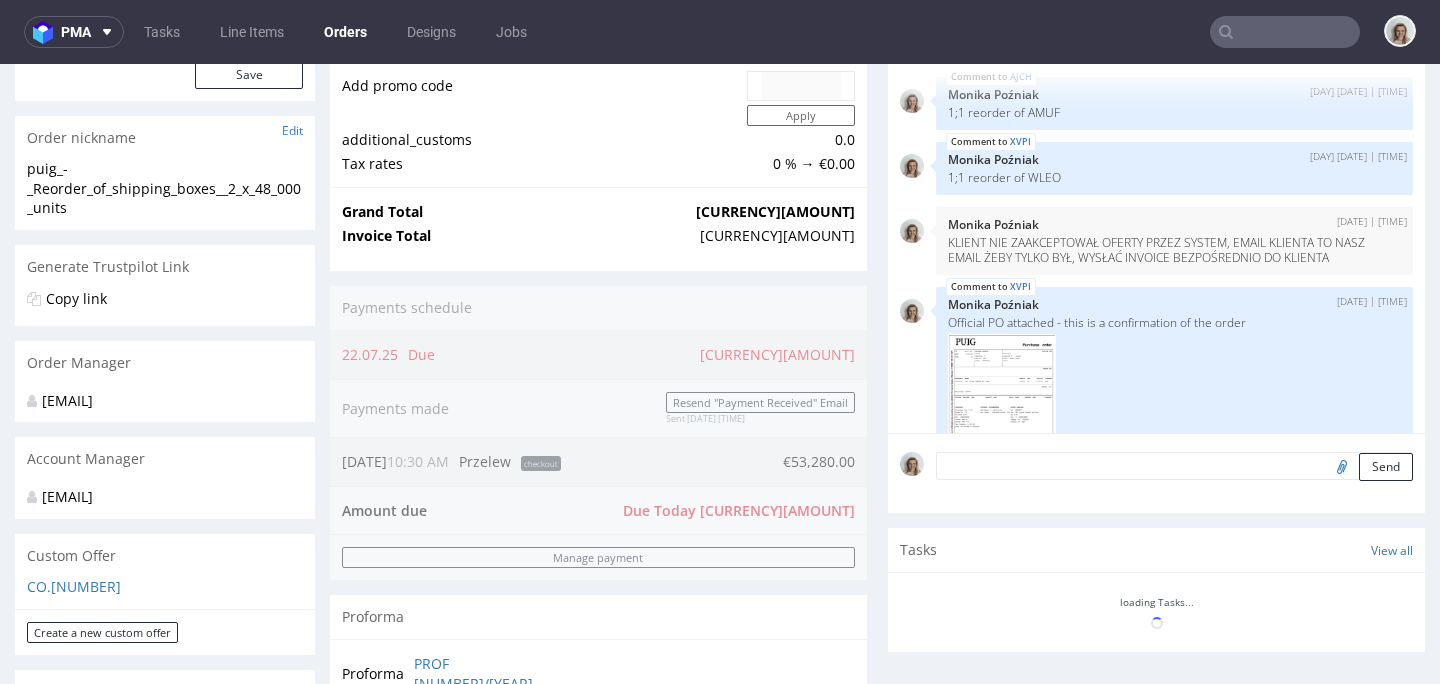 scroll, scrollTop: 276, scrollLeft: 0, axis: vertical 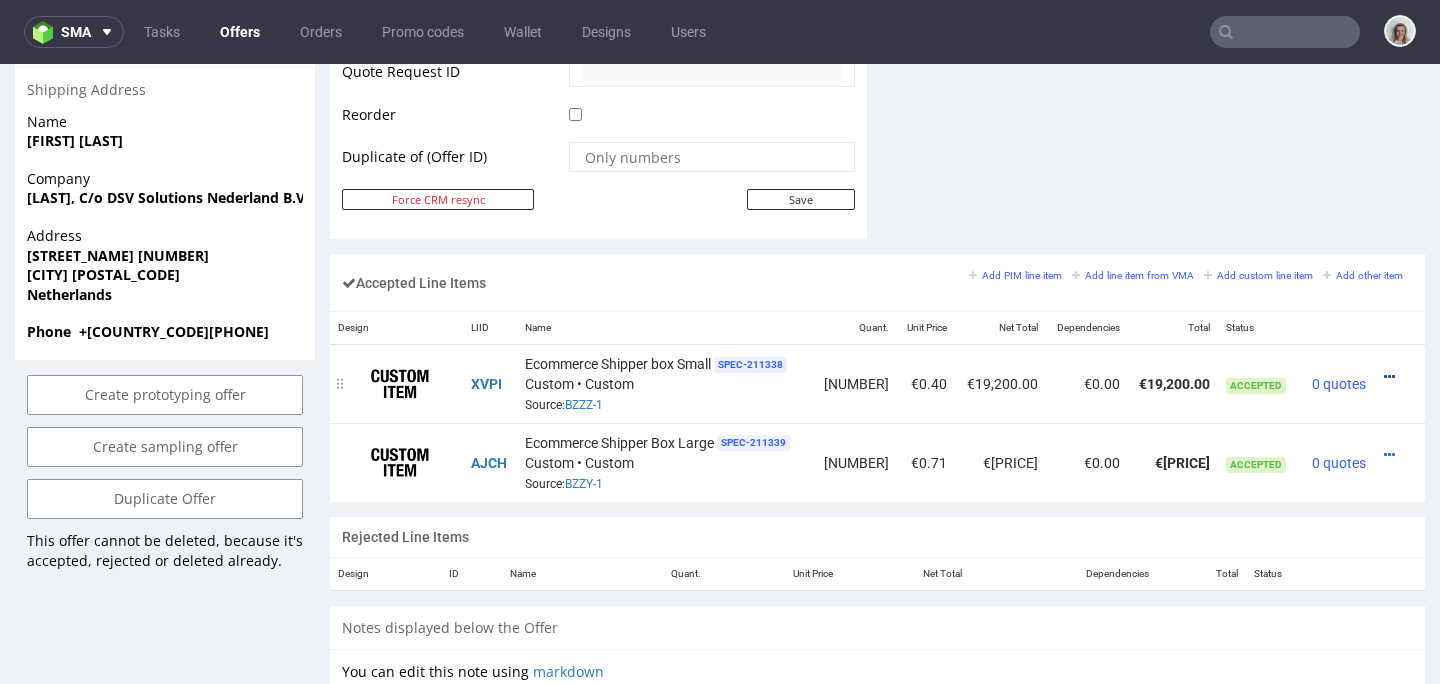 click at bounding box center (1389, 377) 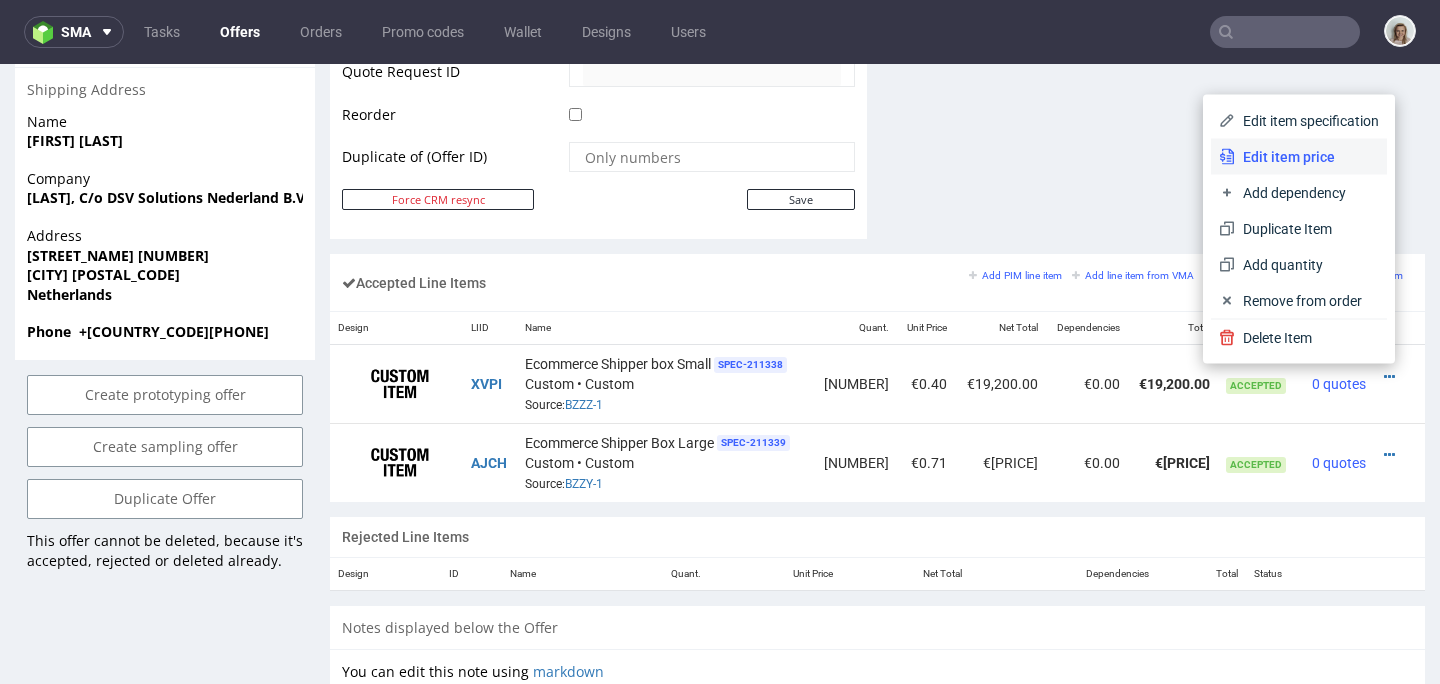 click on "Edit item price" at bounding box center (1299, 157) 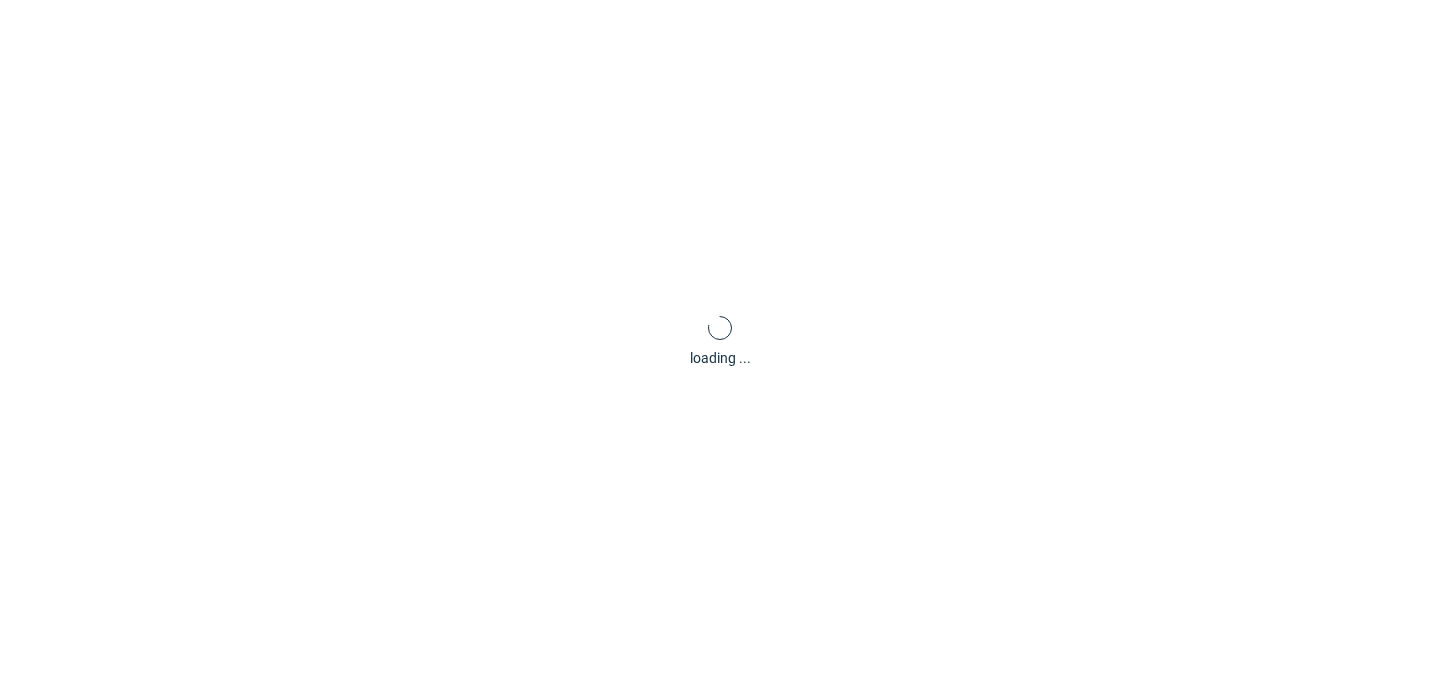 scroll, scrollTop: 0, scrollLeft: 0, axis: both 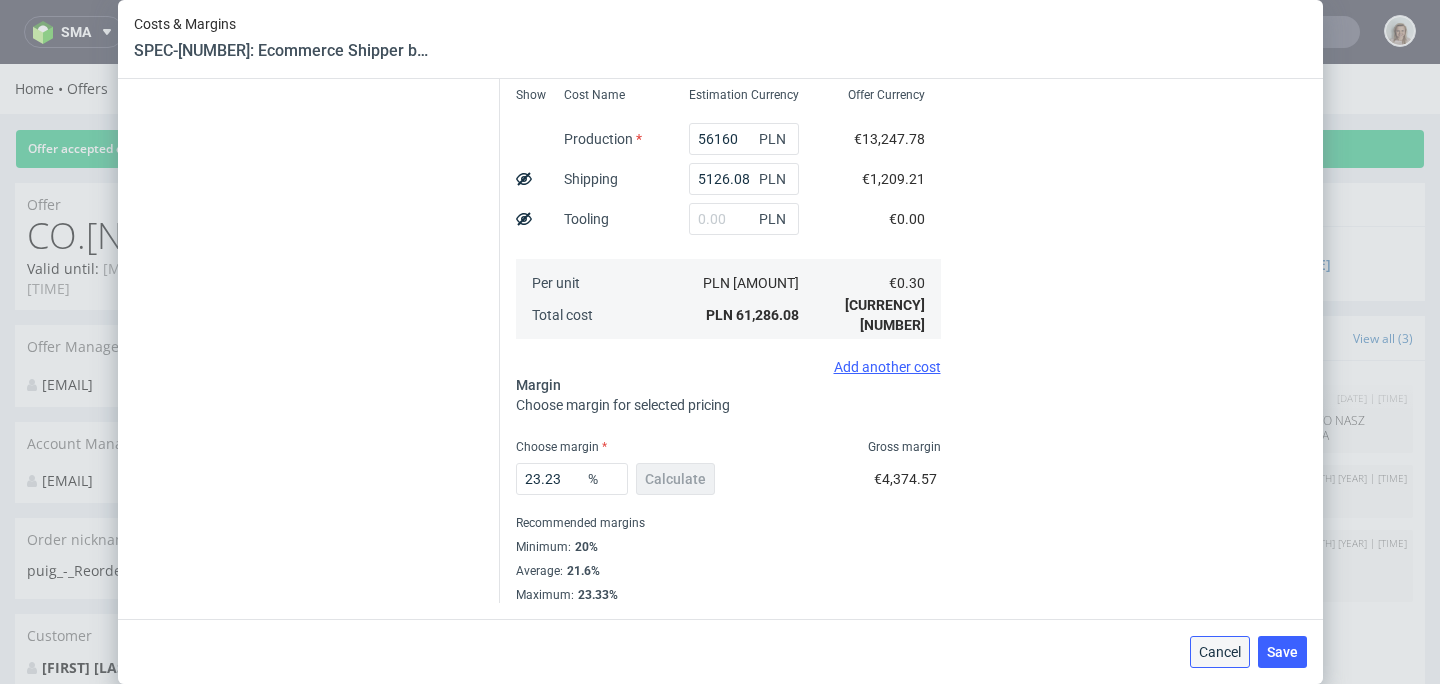 click on "Cancel" at bounding box center [1220, 652] 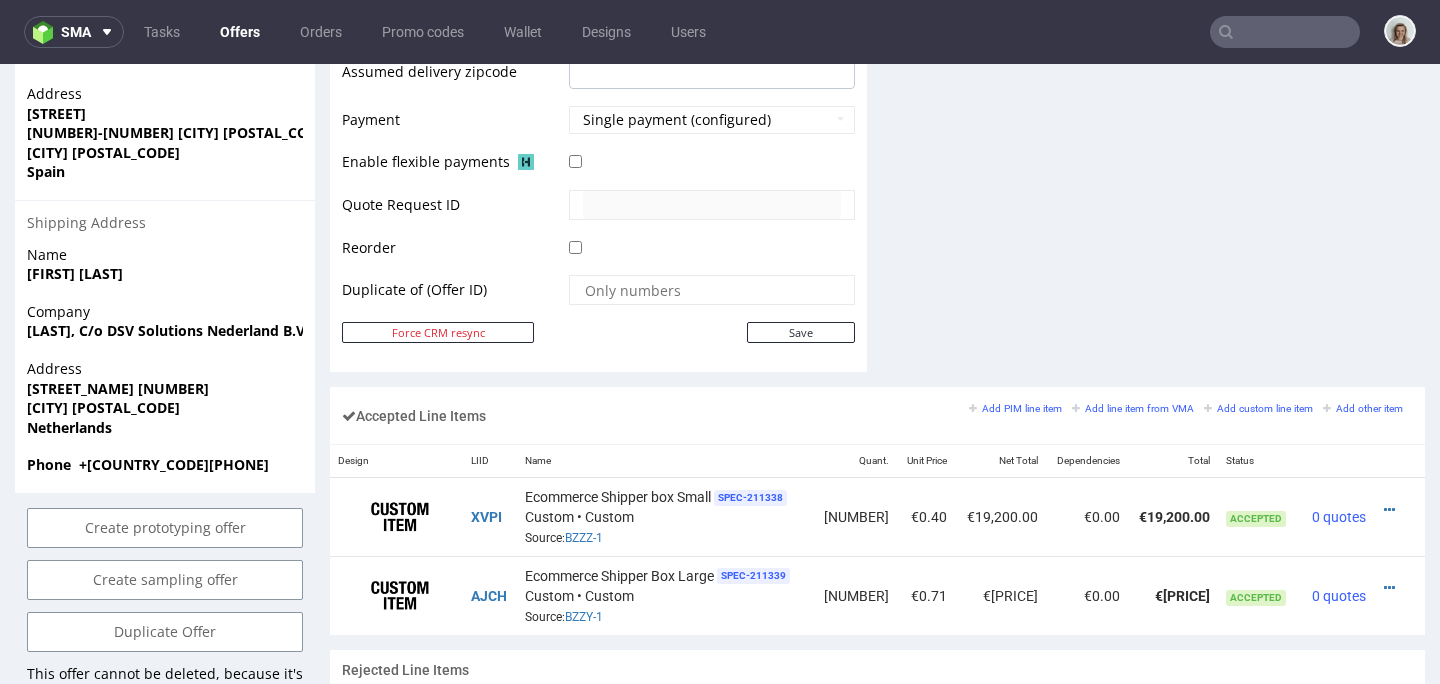 scroll, scrollTop: 1167, scrollLeft: 0, axis: vertical 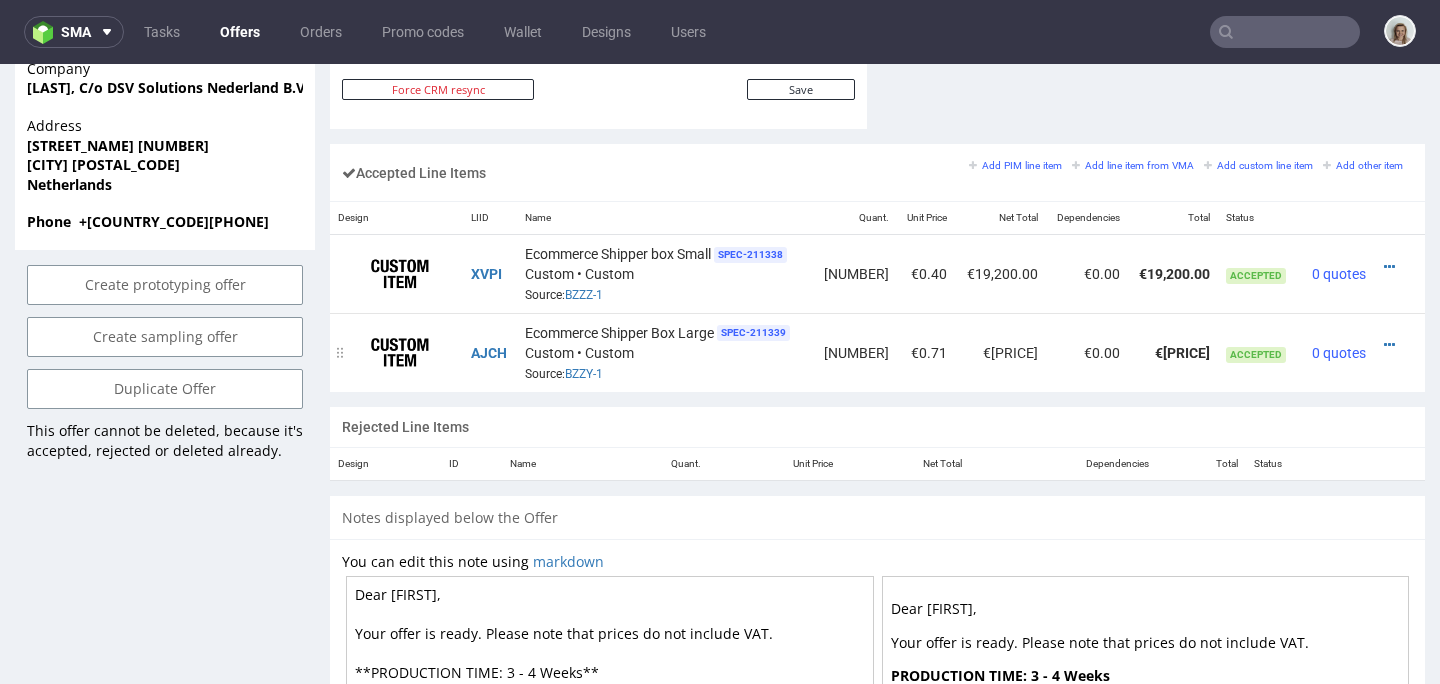 click at bounding box center (1393, 345) 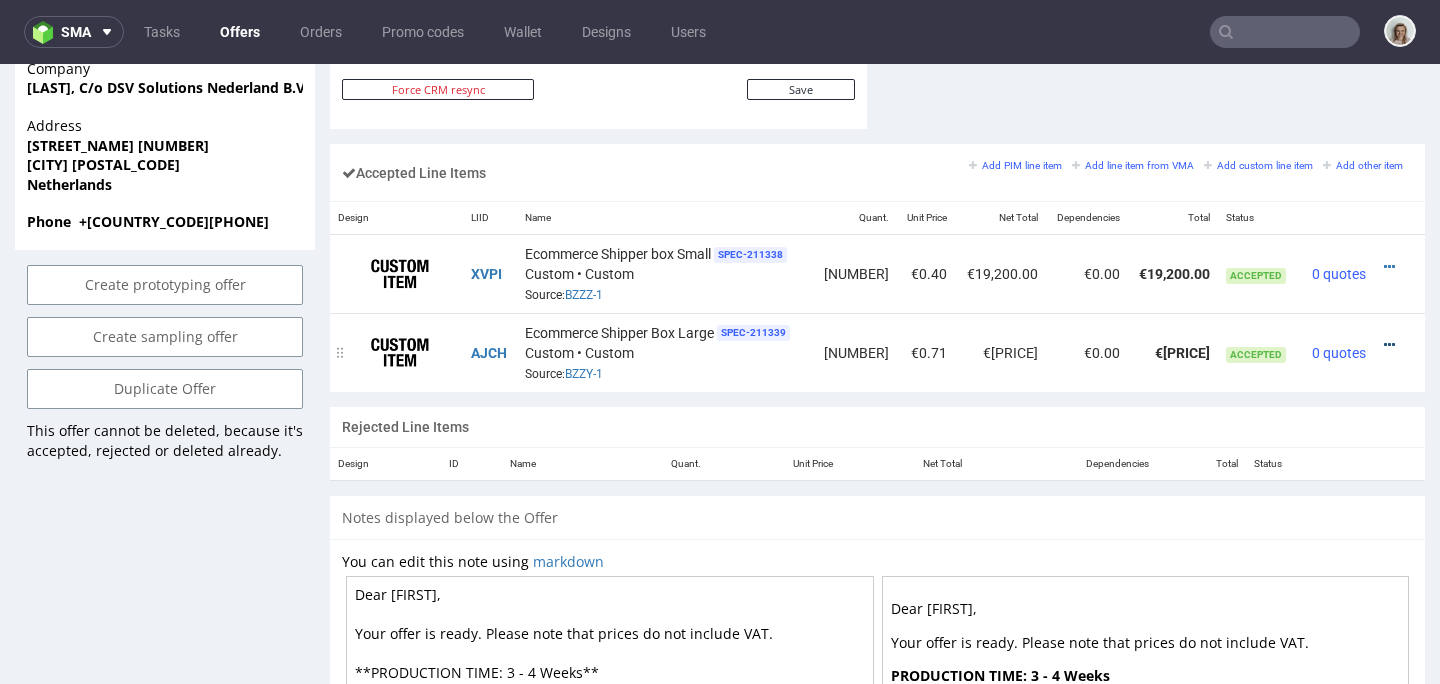 click at bounding box center (1389, 345) 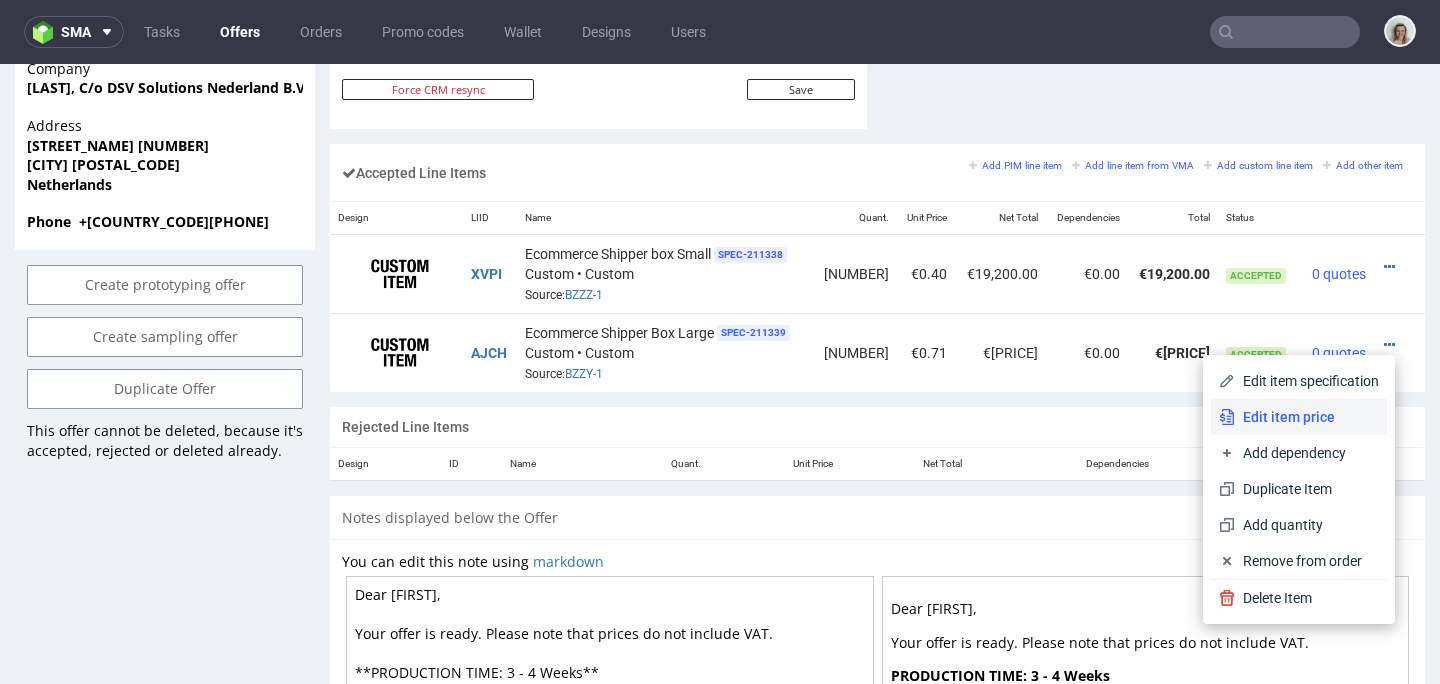 click on "Edit item price" at bounding box center (1307, 417) 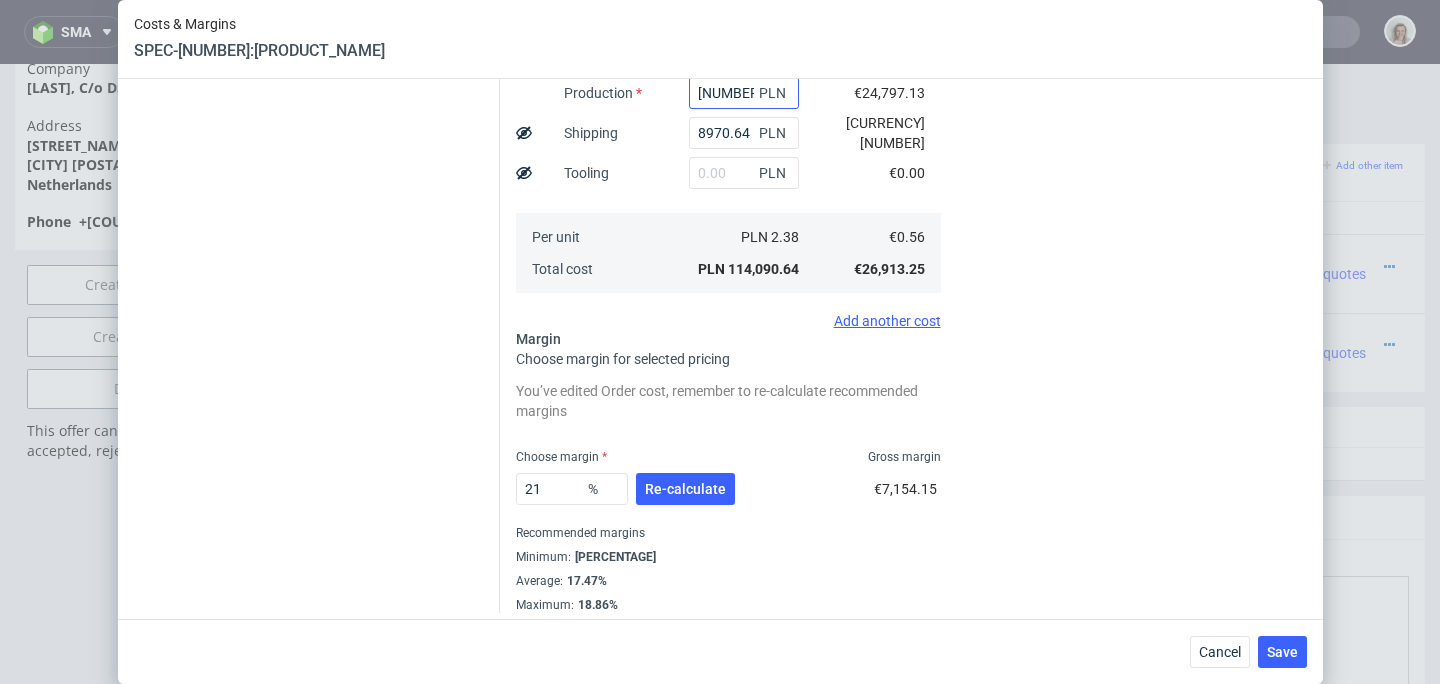 scroll, scrollTop: 510, scrollLeft: 0, axis: vertical 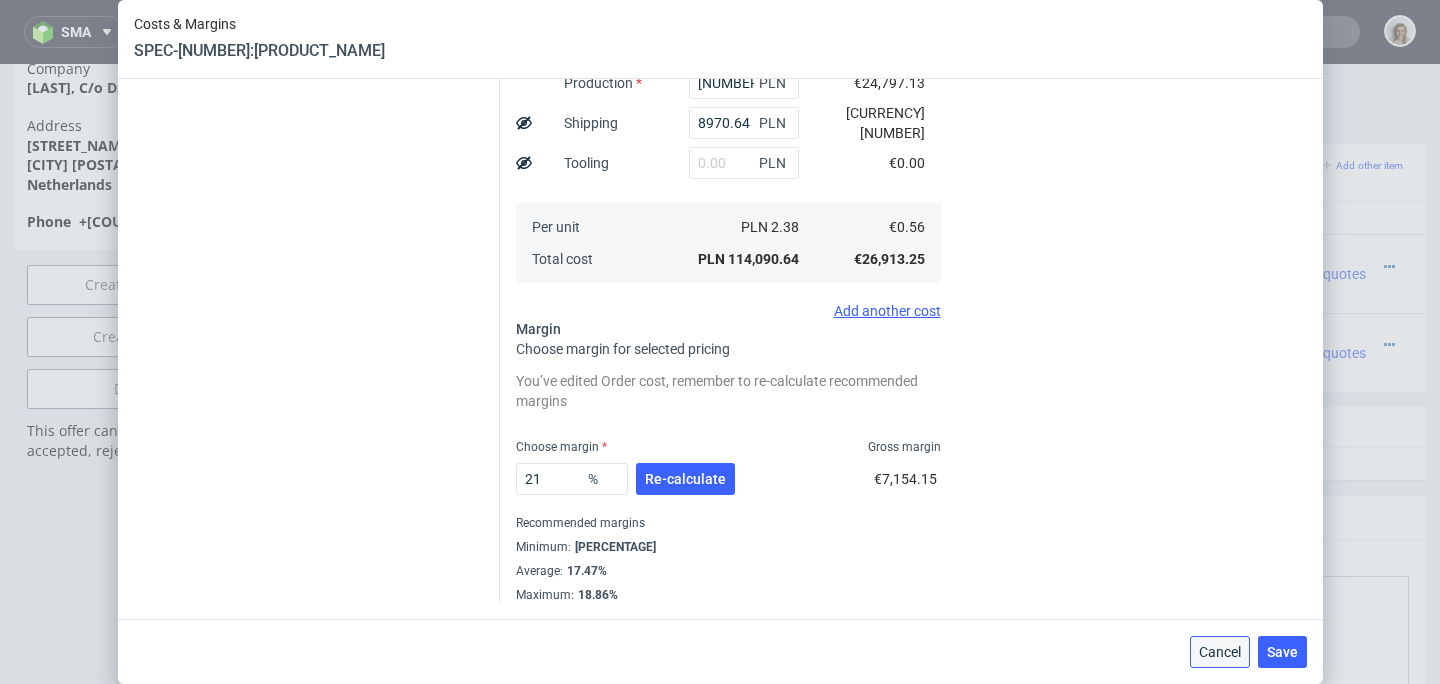 click on "Cancel" at bounding box center (1220, 652) 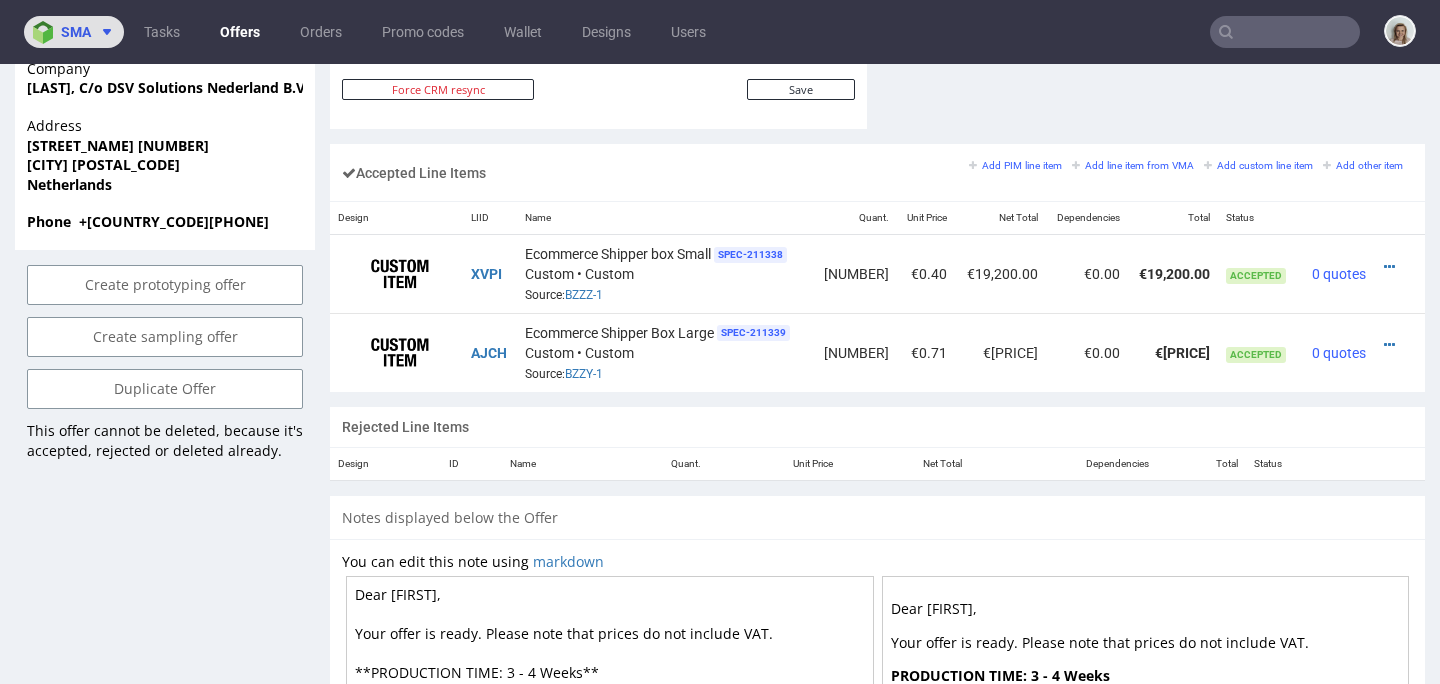 click 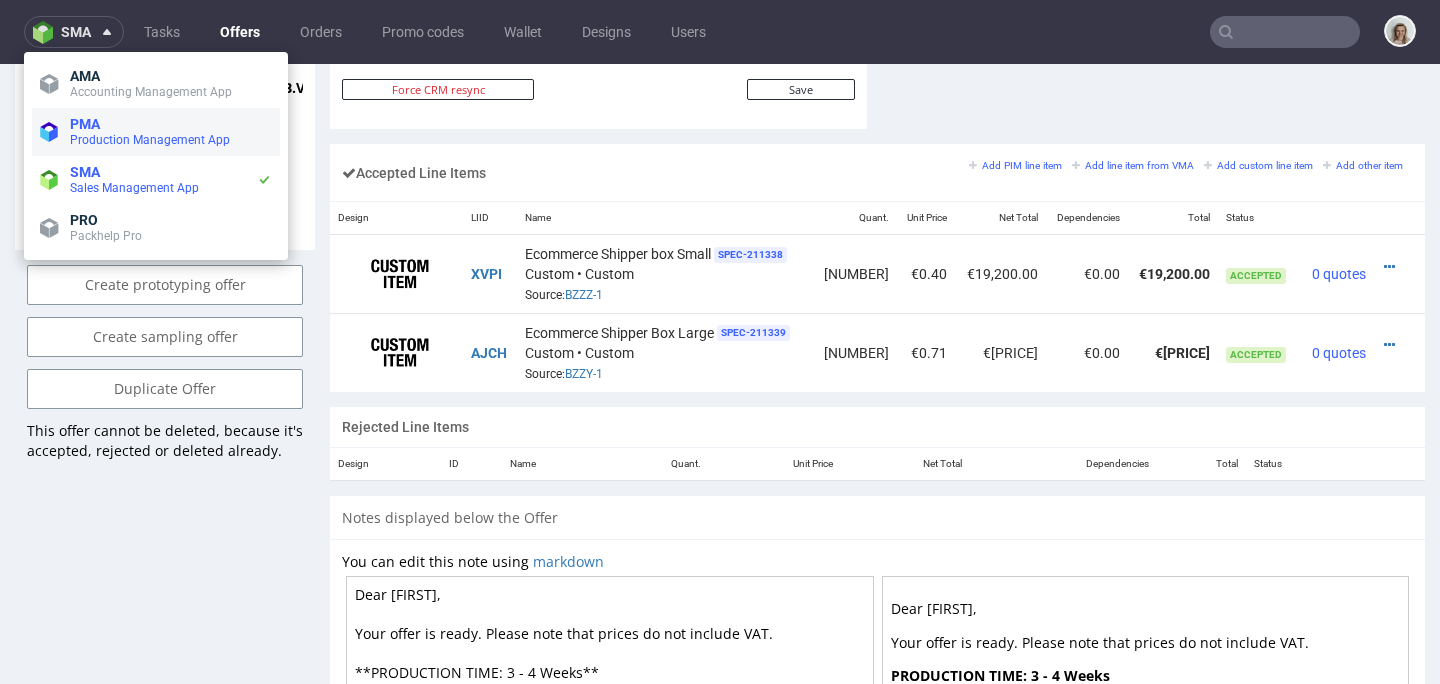 click on "Production Management App" at bounding box center [150, 140] 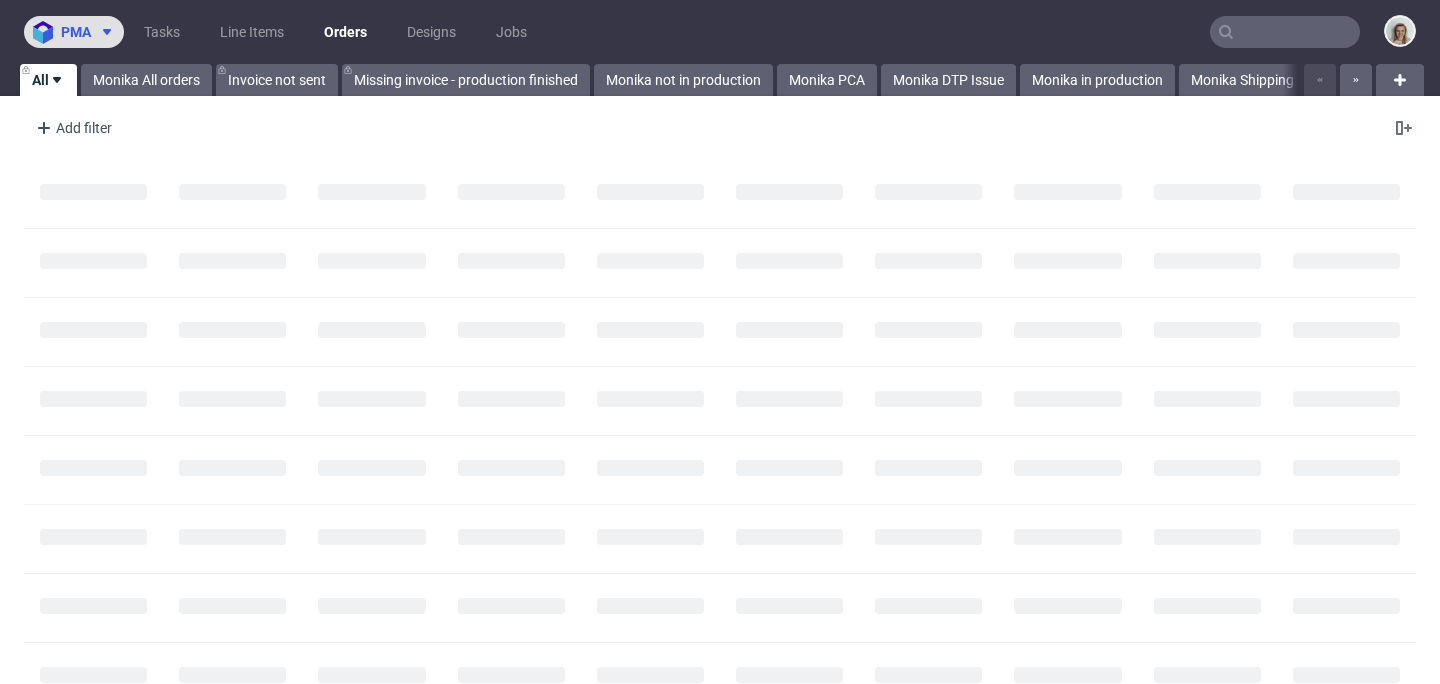 click at bounding box center [103, 32] 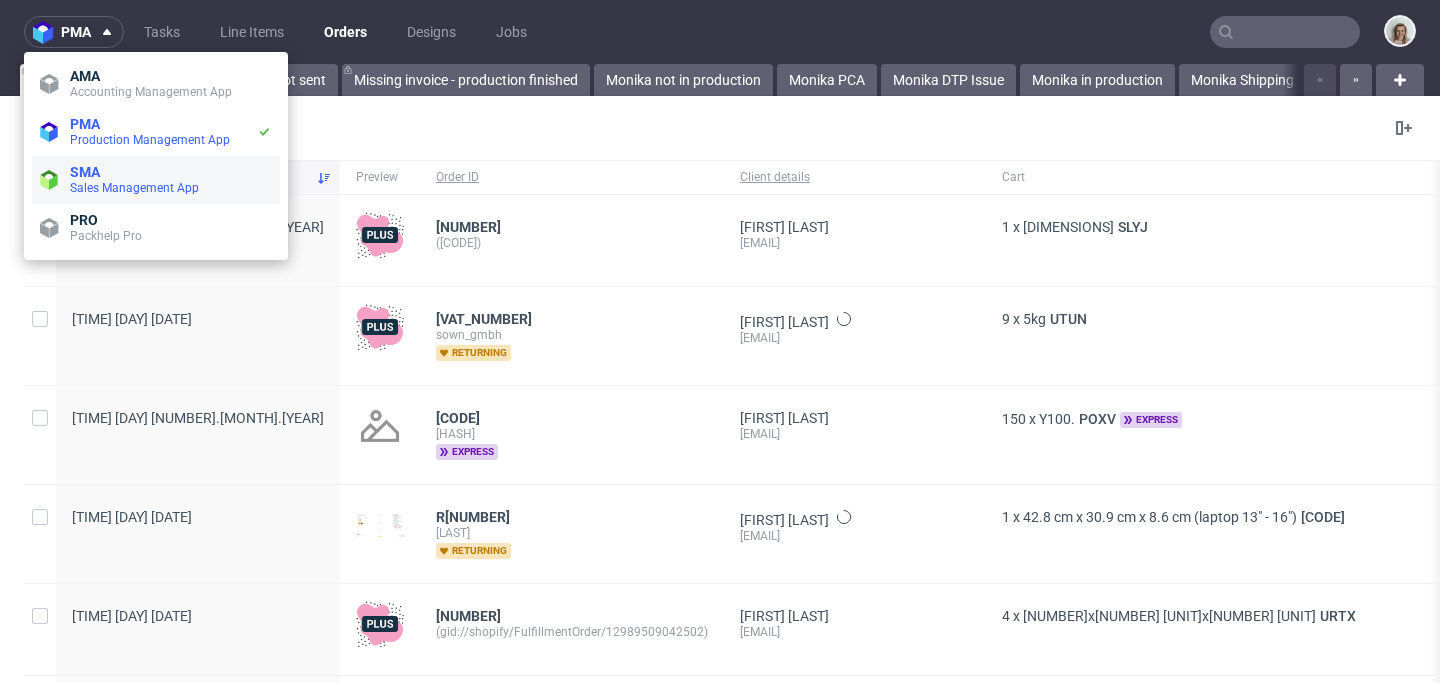 click on "SMA" at bounding box center [171, 172] 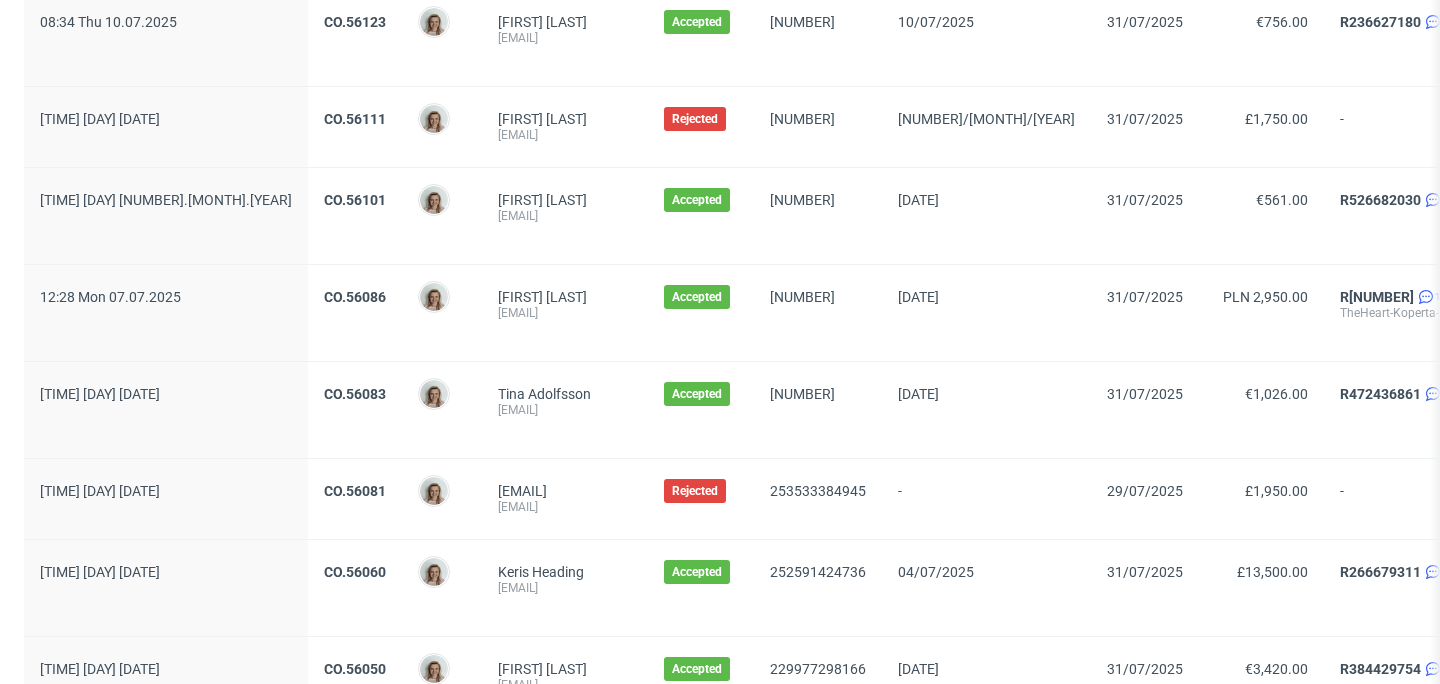 scroll, scrollTop: 2333, scrollLeft: 0, axis: vertical 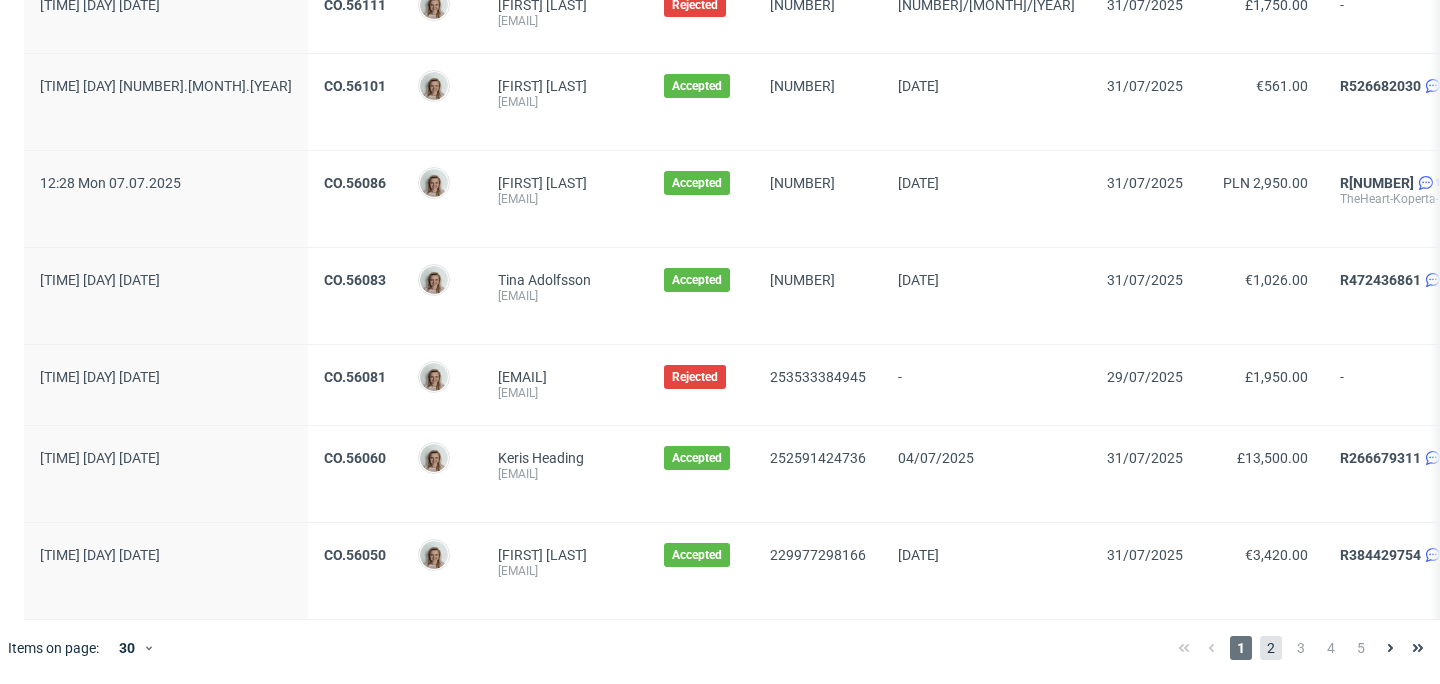 click on "2" at bounding box center (1271, 648) 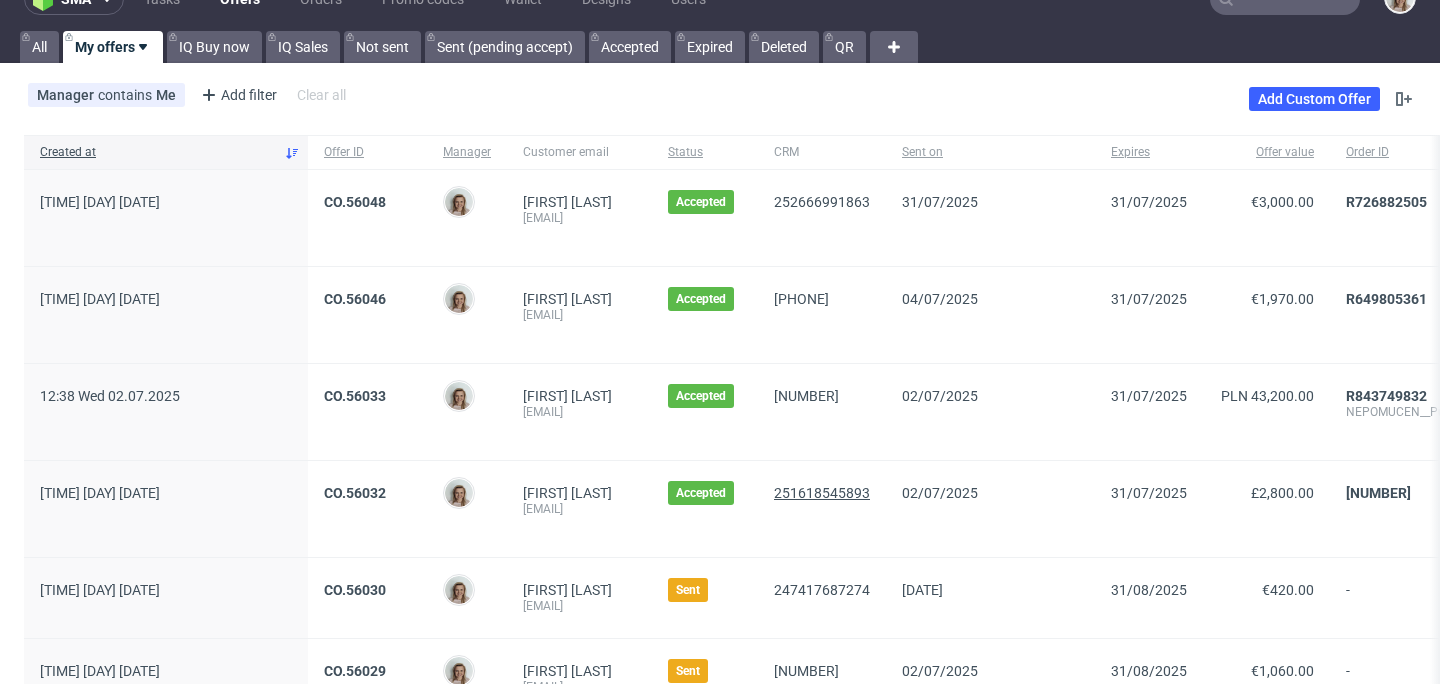 scroll, scrollTop: 37, scrollLeft: 0, axis: vertical 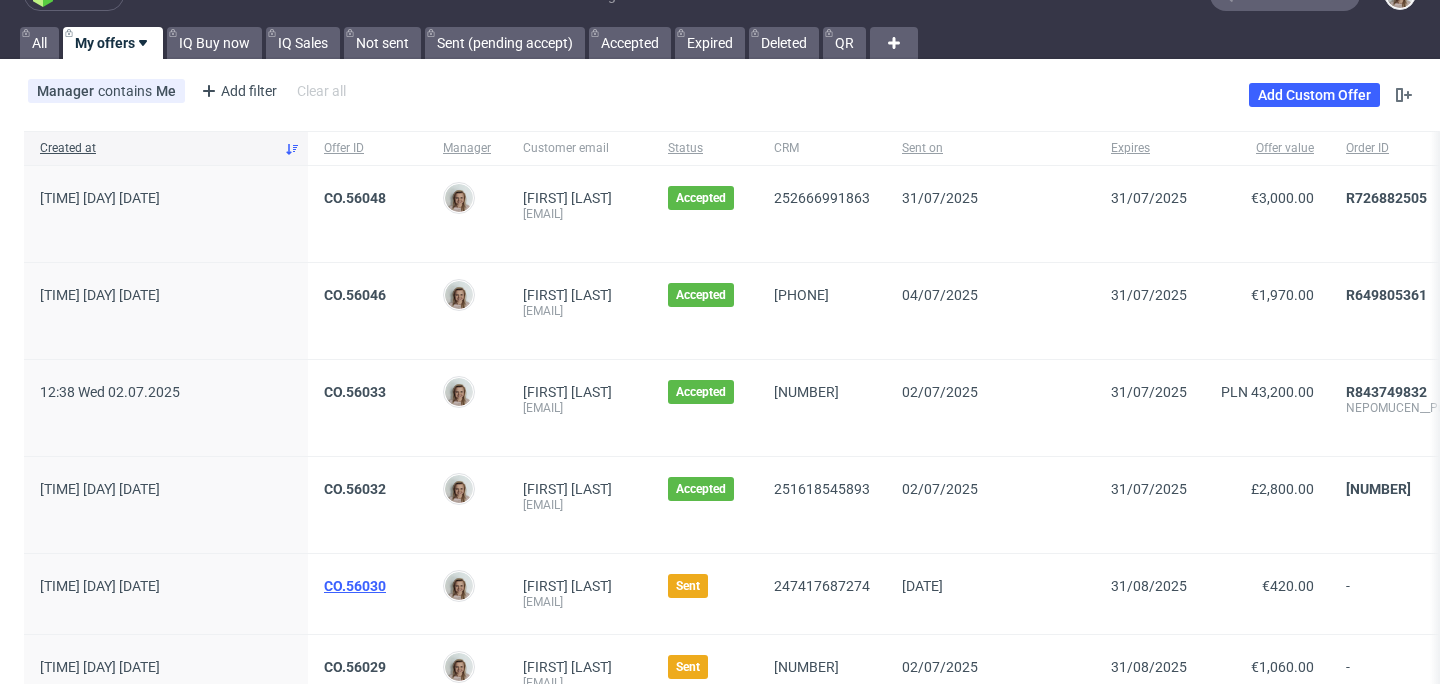 click on "CO.56030" at bounding box center [355, 586] 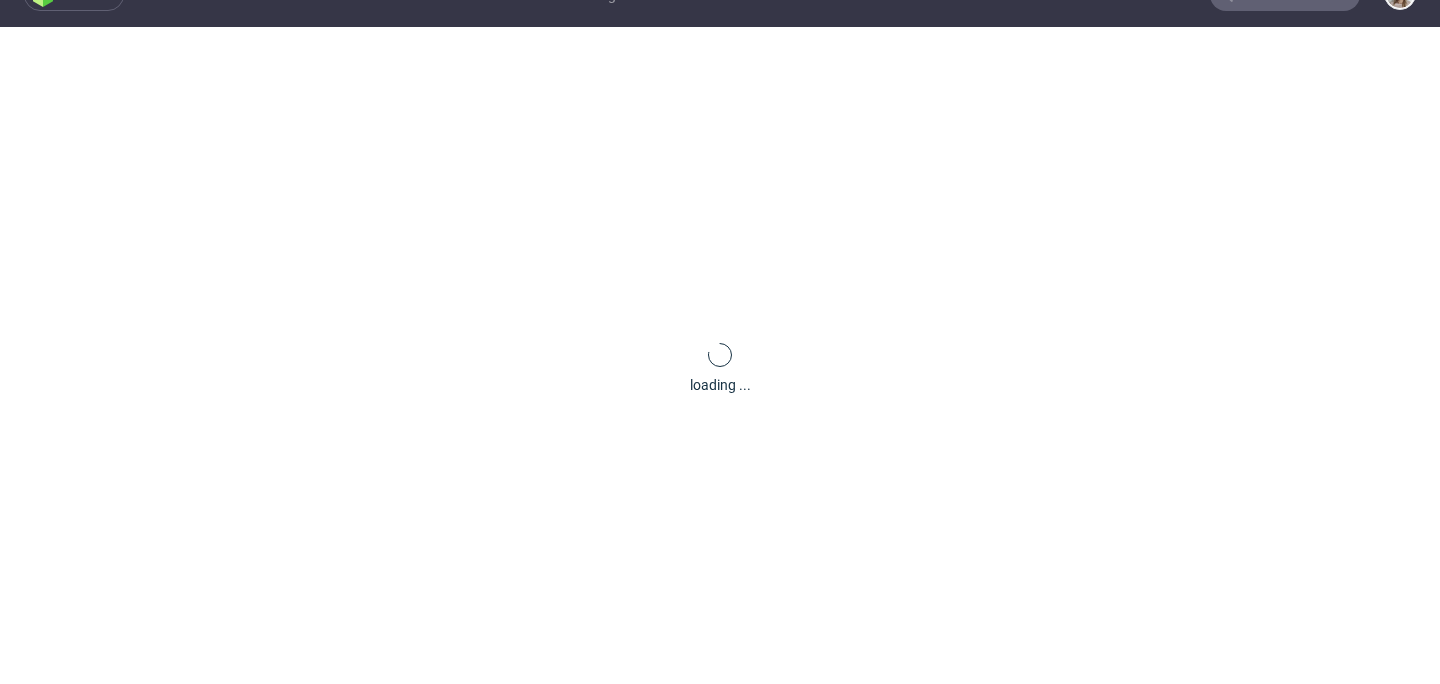 scroll, scrollTop: 0, scrollLeft: 0, axis: both 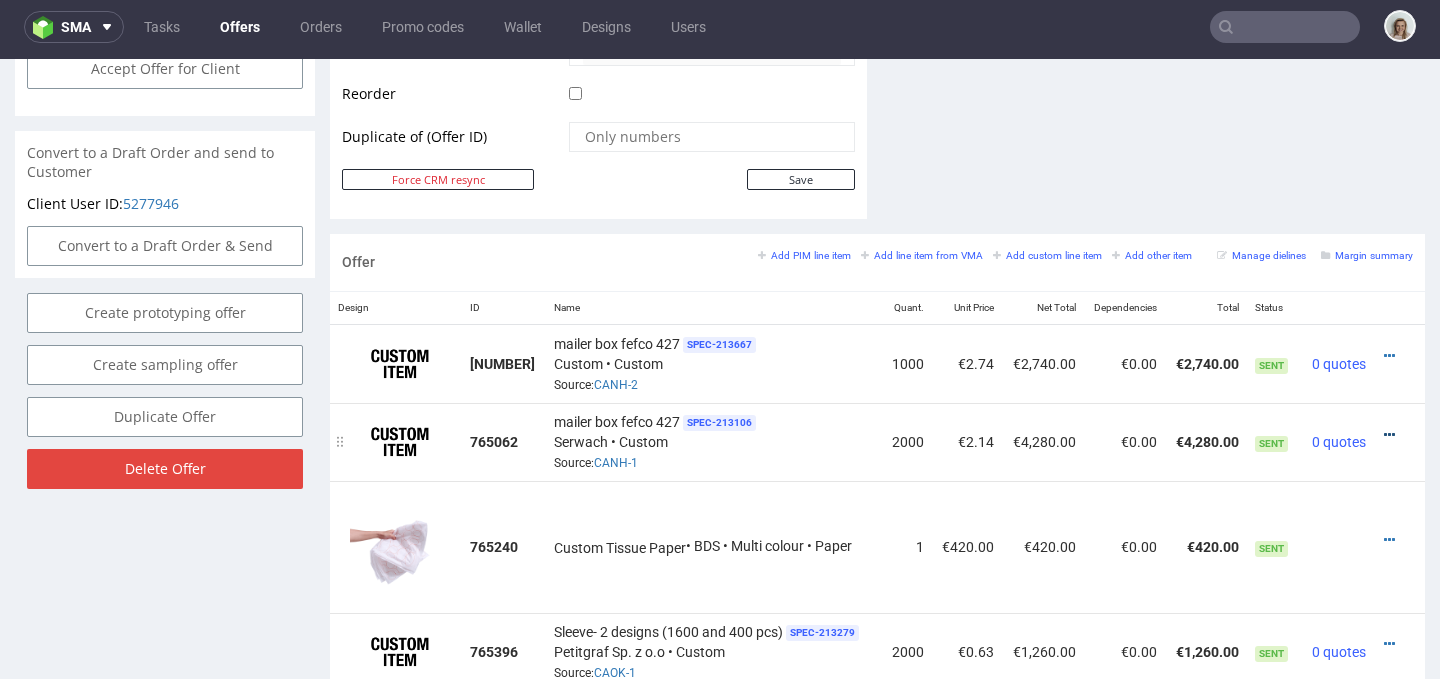 click at bounding box center (1389, 435) 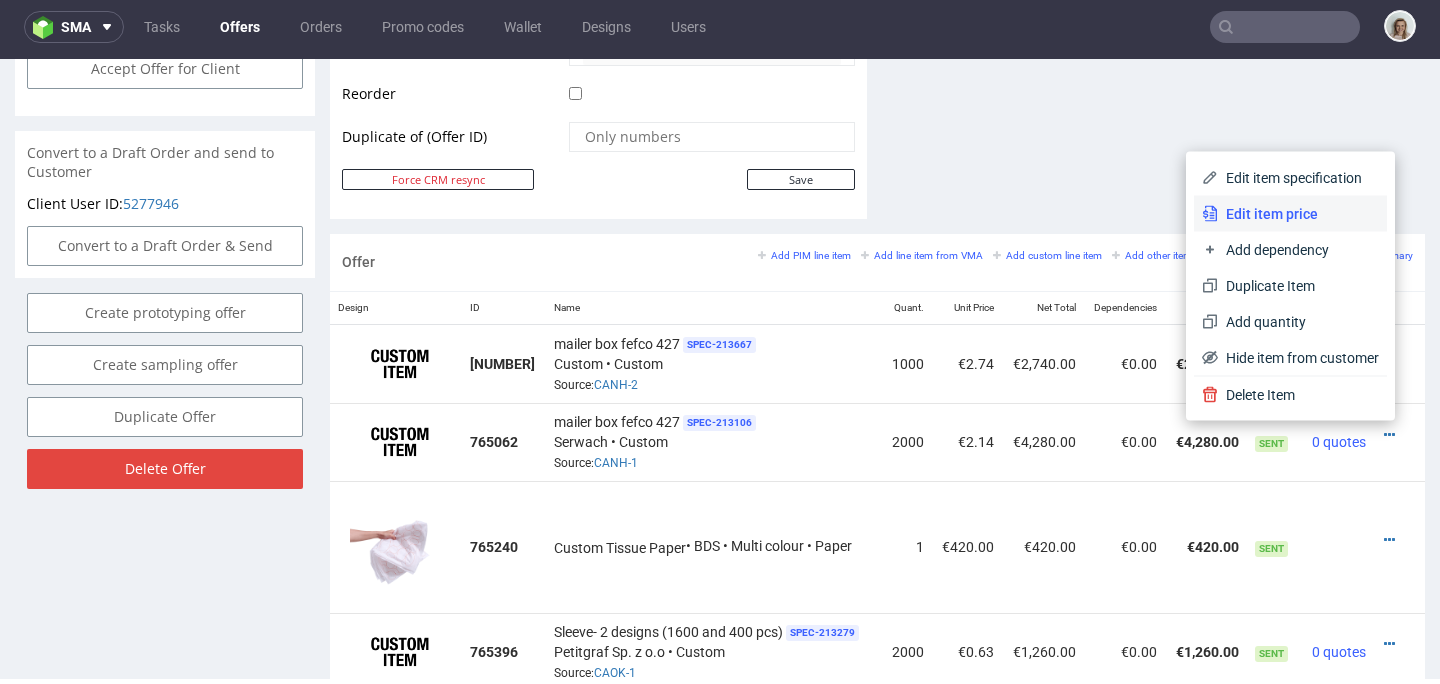 click on "Edit item price" at bounding box center (1298, 214) 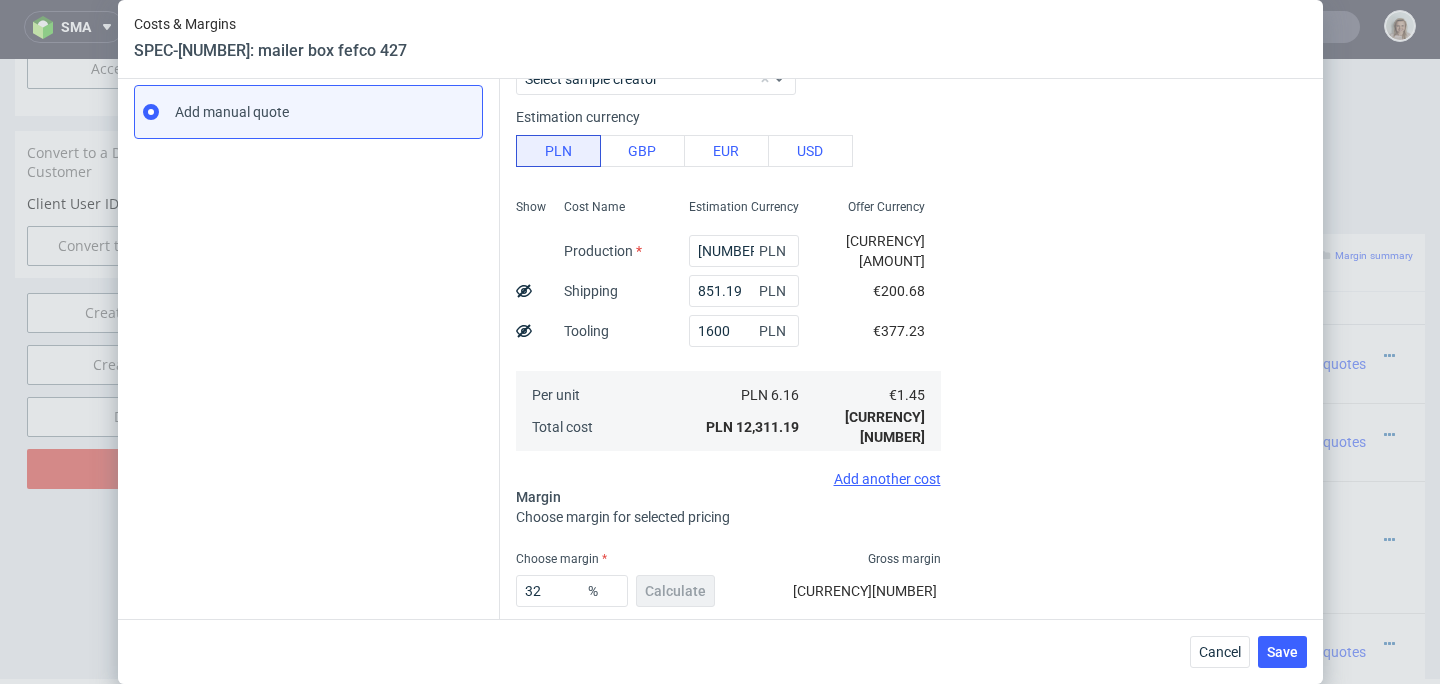 scroll, scrollTop: 454, scrollLeft: 0, axis: vertical 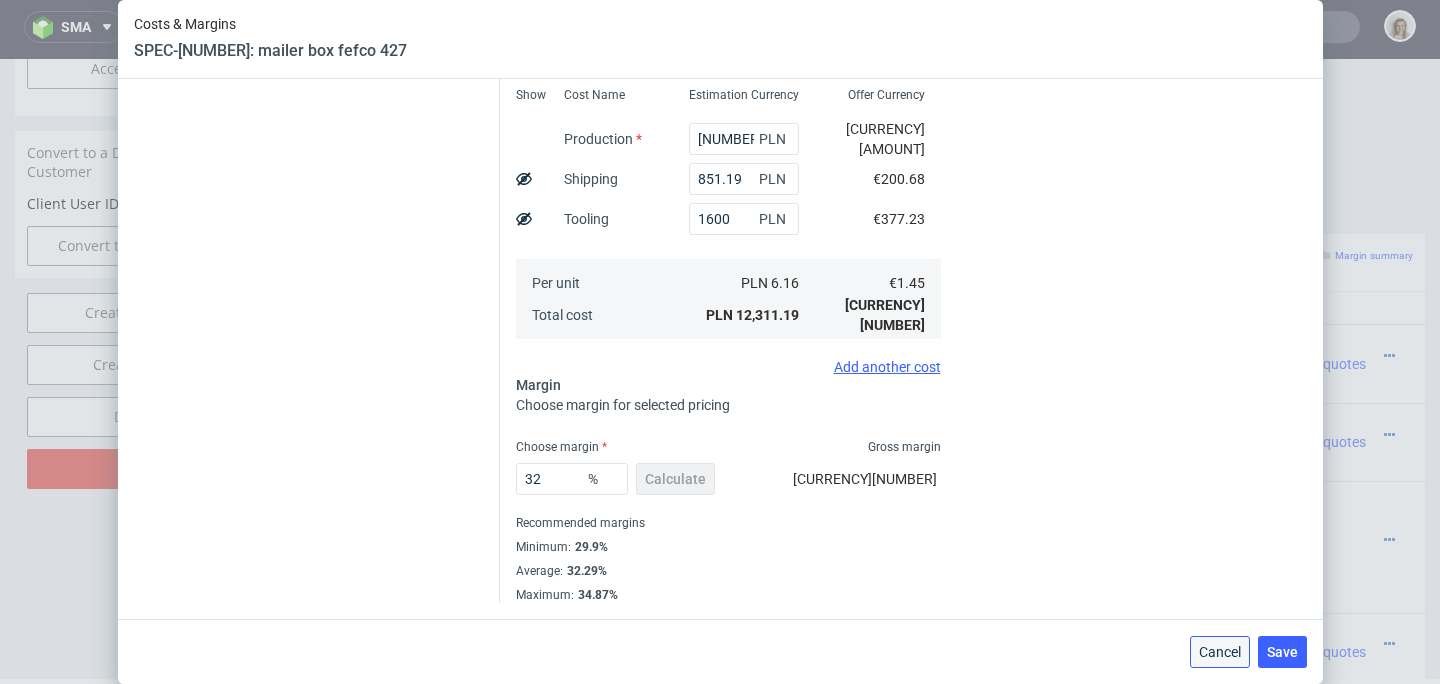 click on "Cancel" at bounding box center (1220, 652) 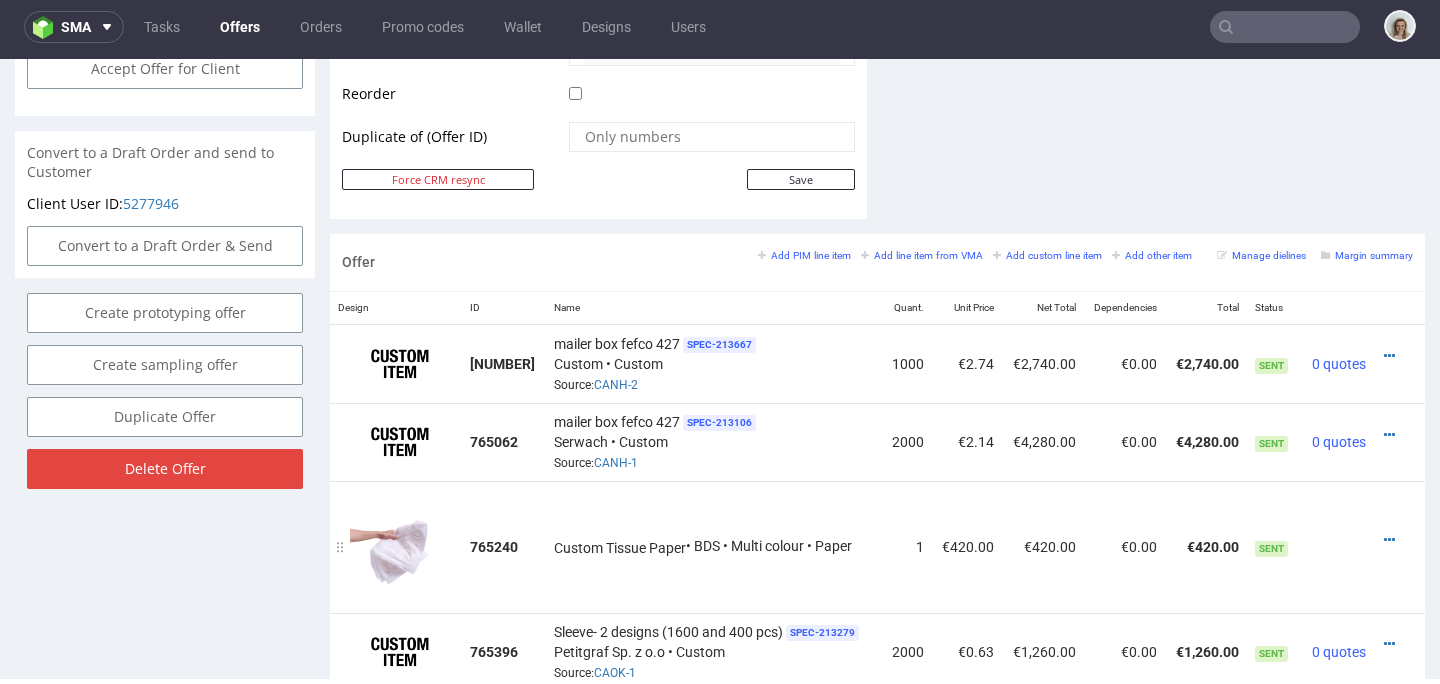 click at bounding box center (1399, 547) 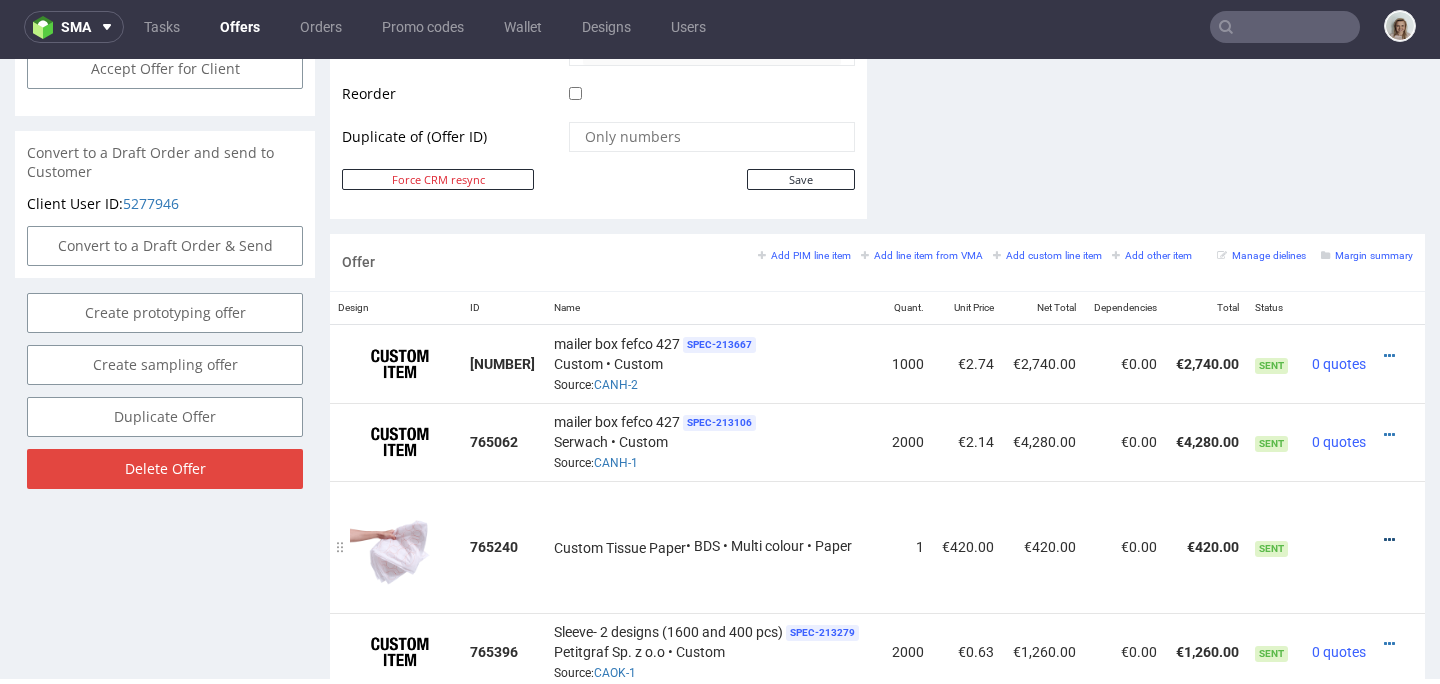 click at bounding box center [1389, 540] 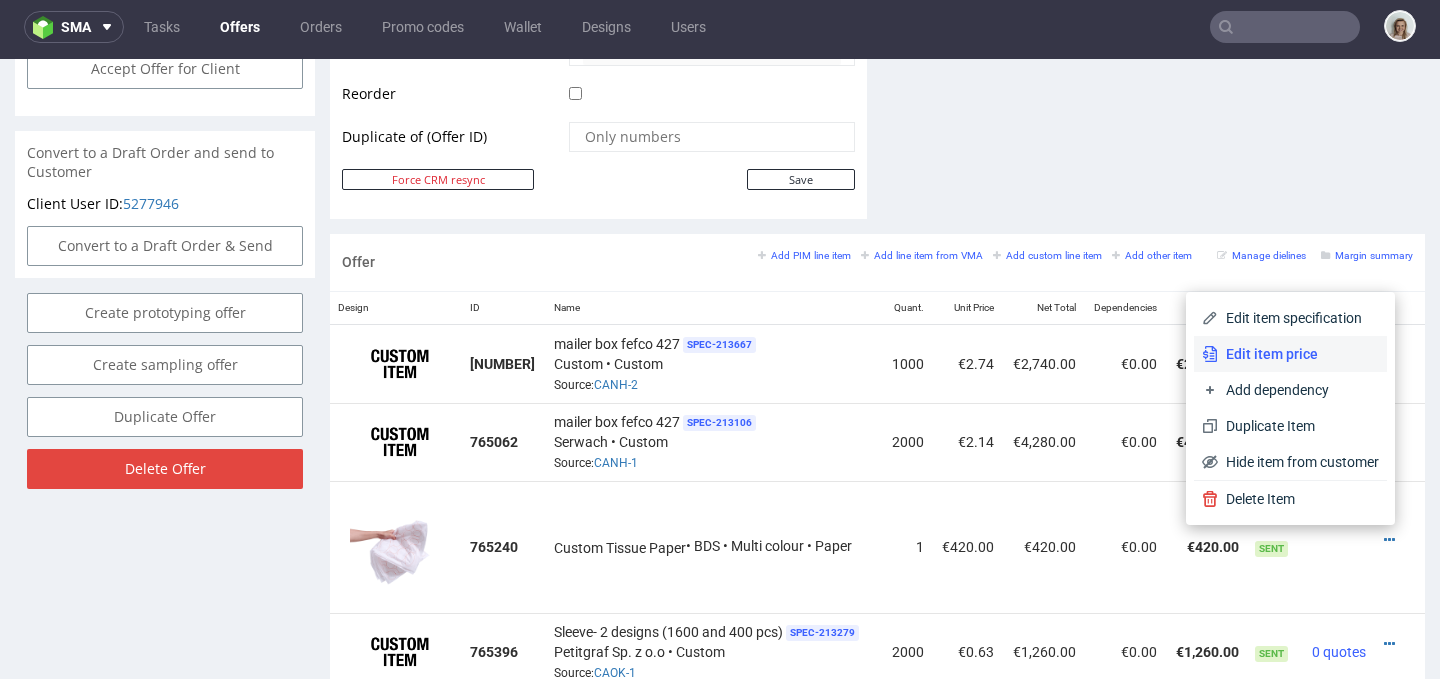 click on "Edit item price" at bounding box center (1298, 354) 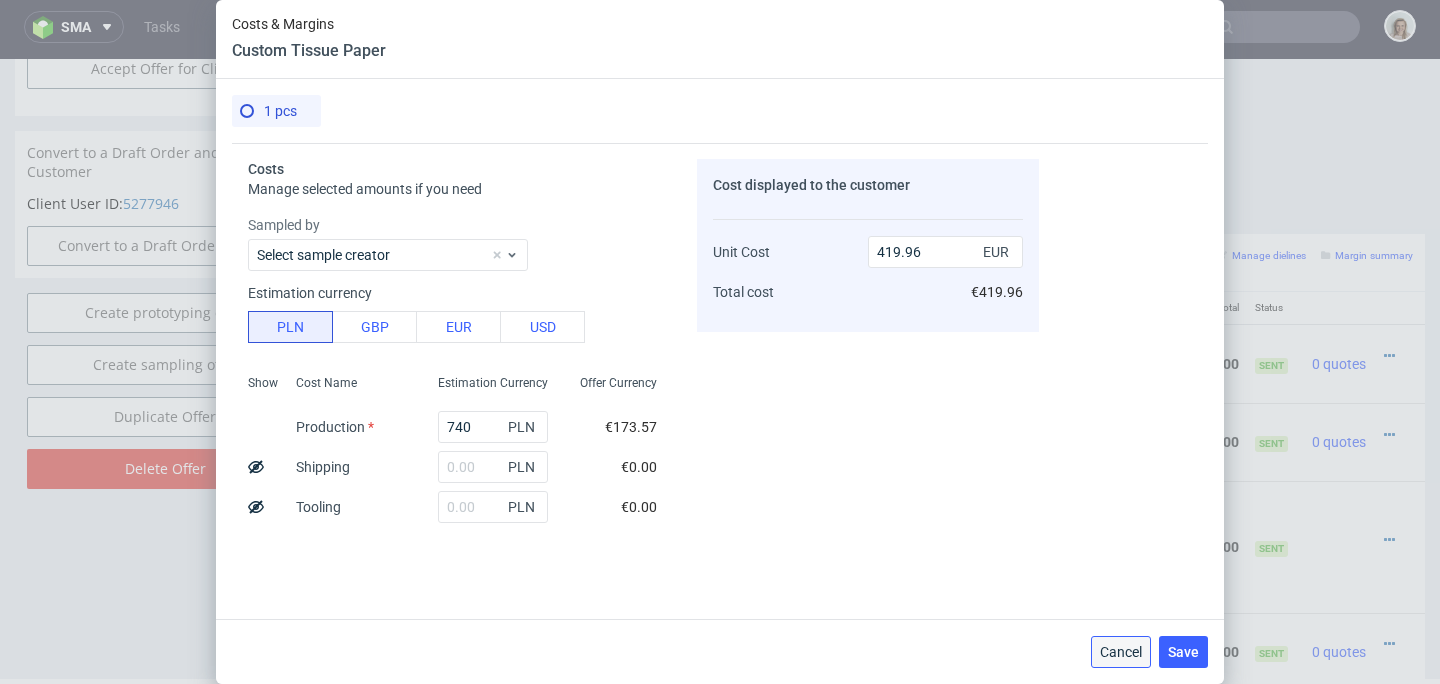 click on "Cancel" at bounding box center [1121, 652] 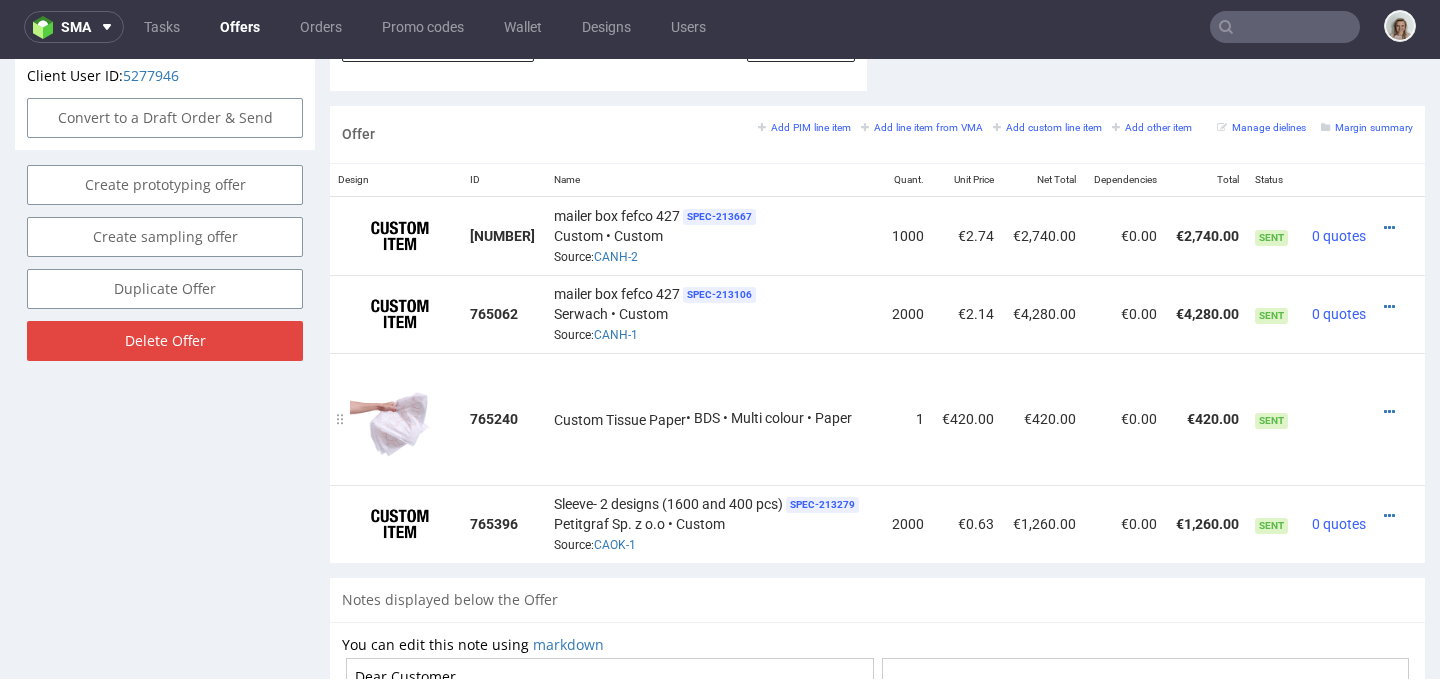 scroll, scrollTop: 1154, scrollLeft: 0, axis: vertical 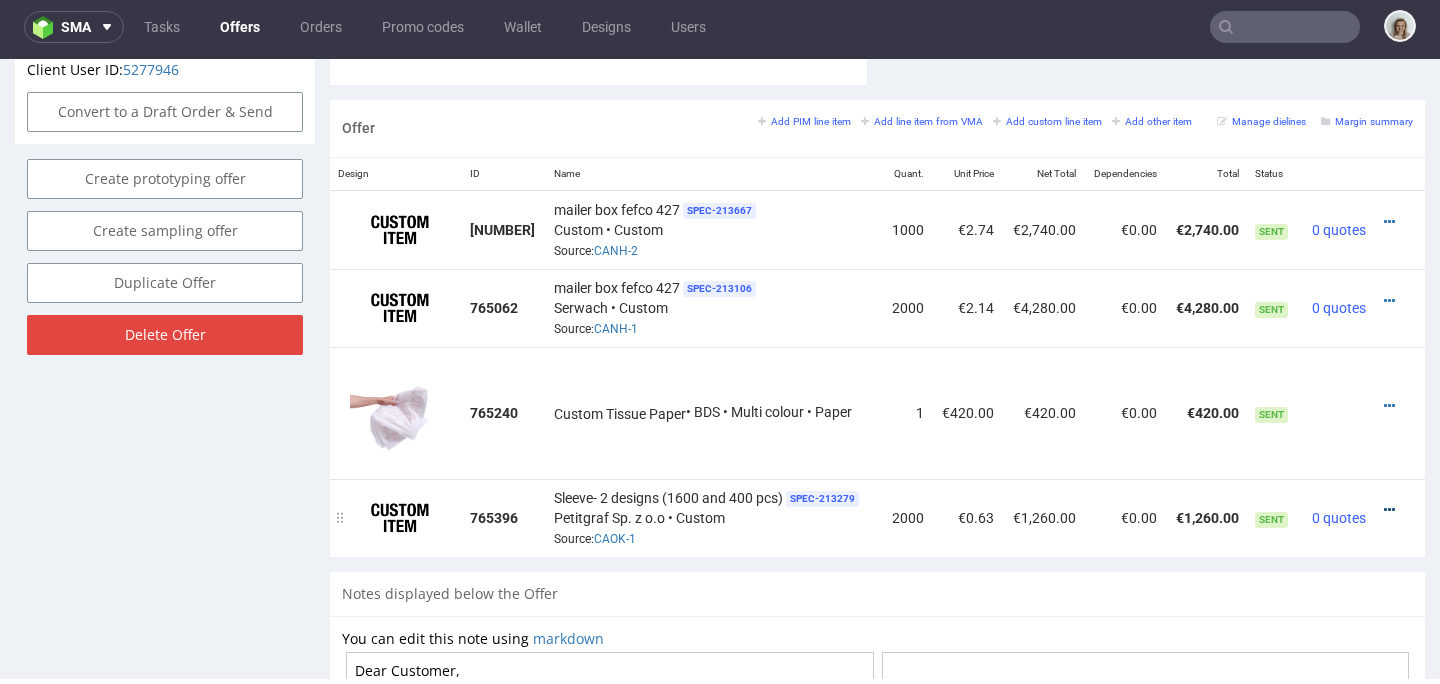 click at bounding box center (1389, 510) 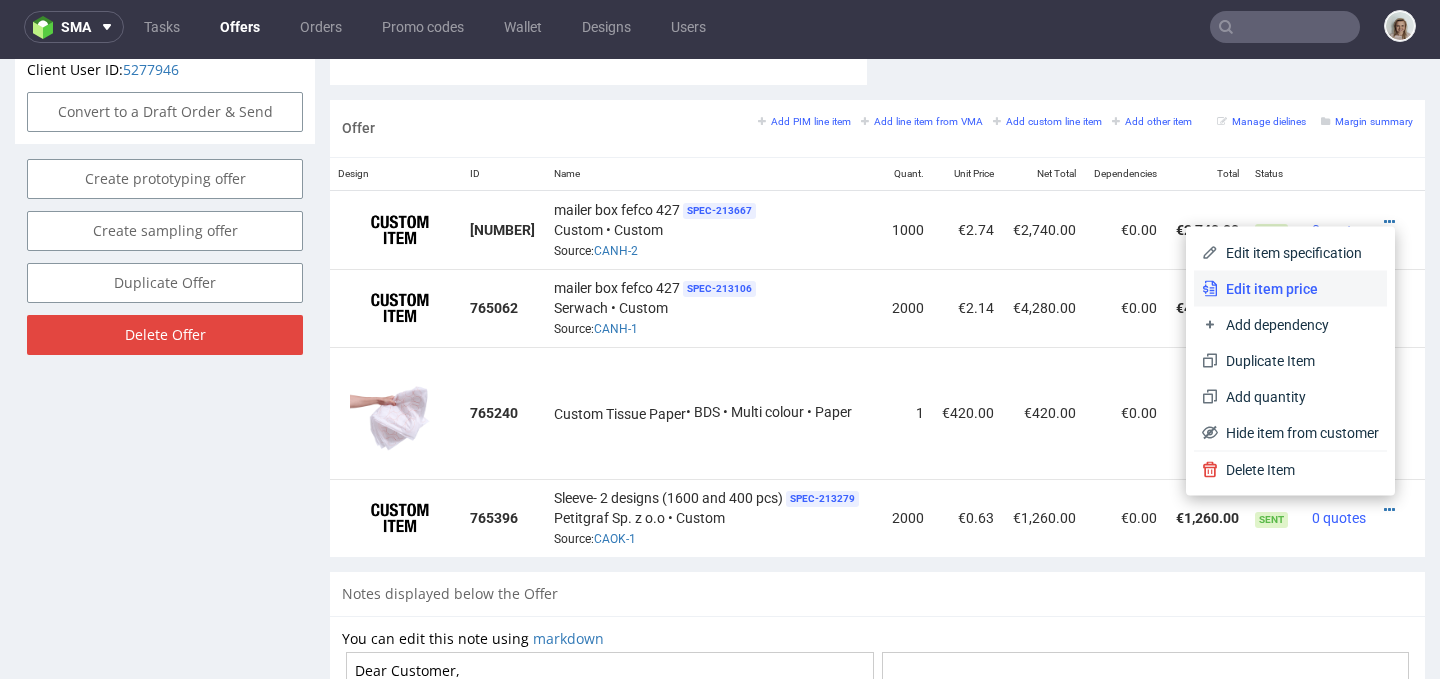 click on "Edit item price" at bounding box center (1290, 289) 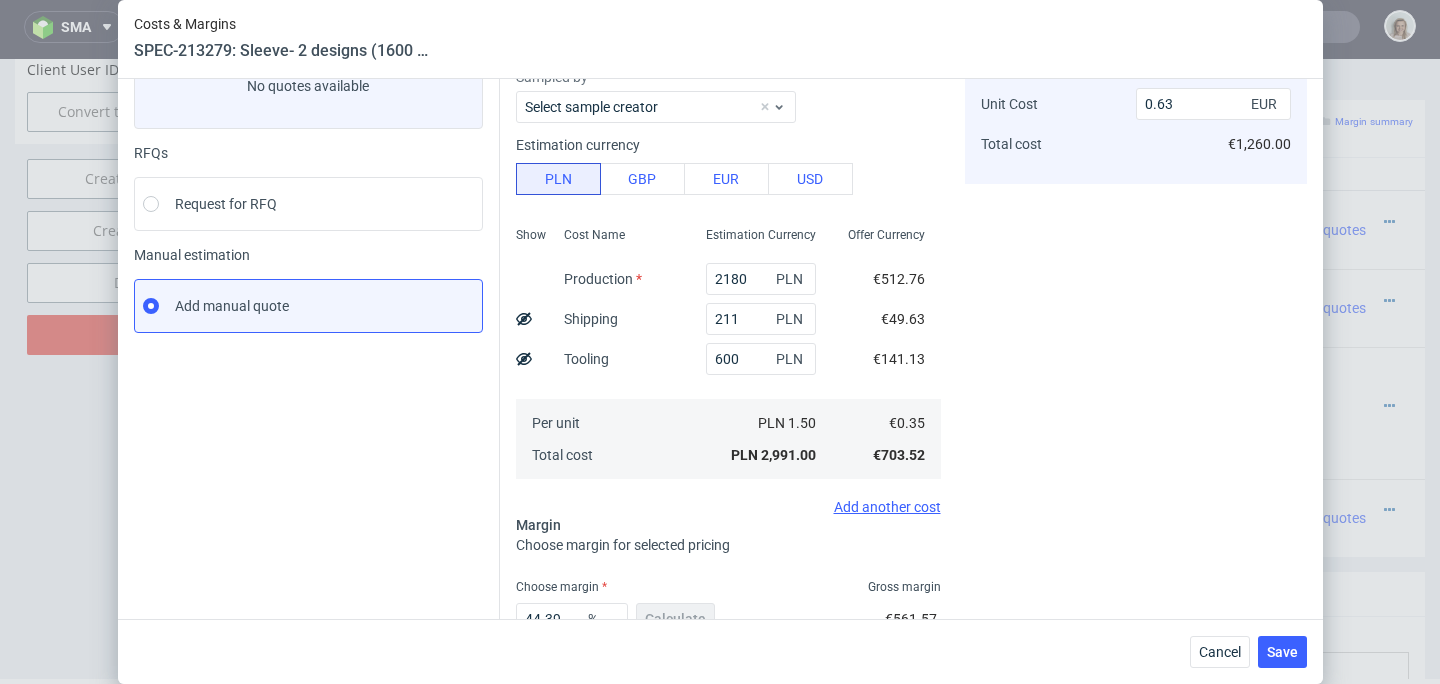scroll, scrollTop: 288, scrollLeft: 0, axis: vertical 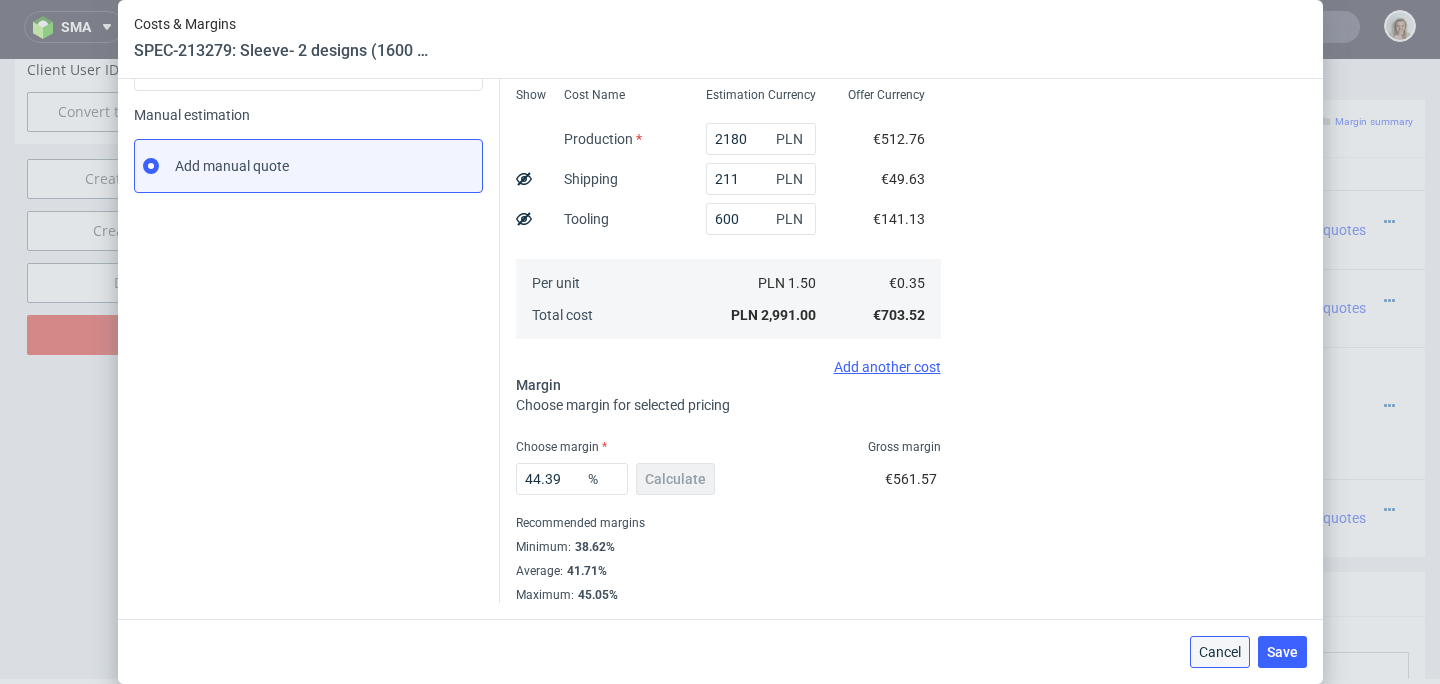 click on "Cancel" at bounding box center [1220, 652] 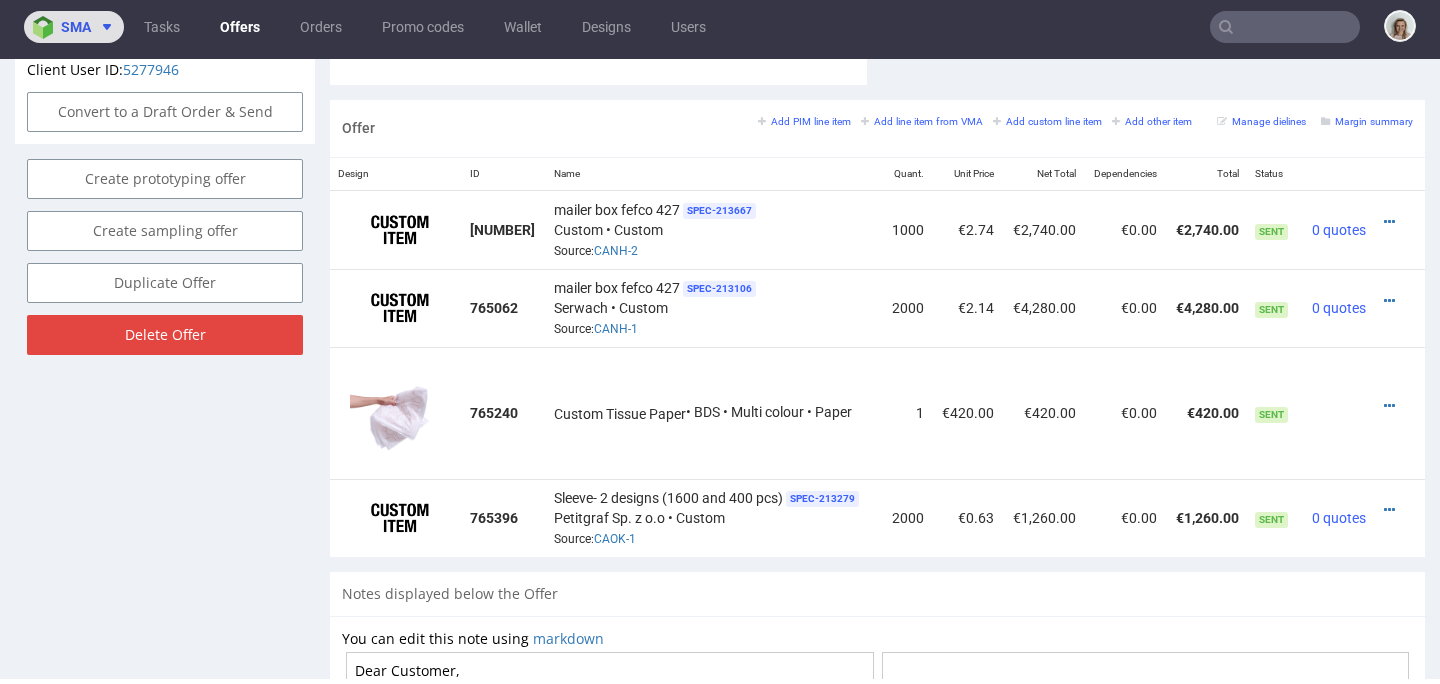click on "sma" at bounding box center (76, 27) 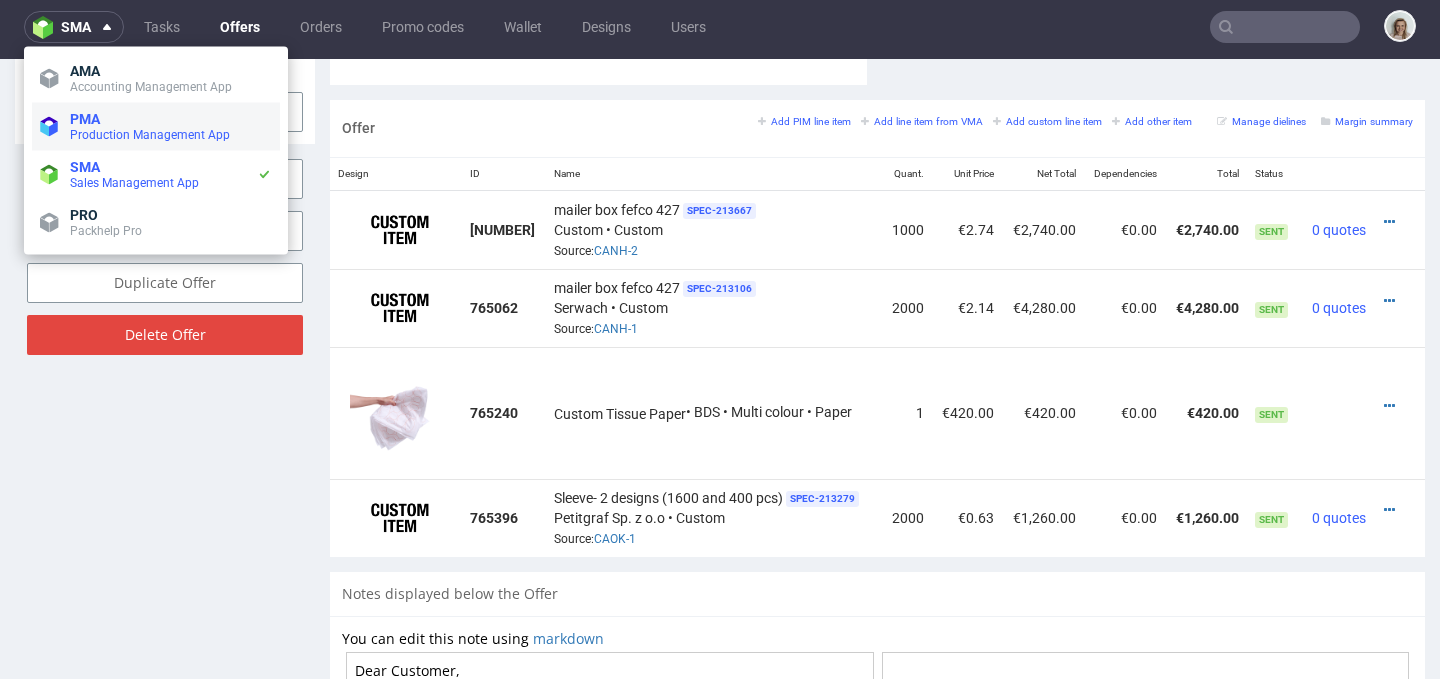 click on "Production Management App" at bounding box center (150, 135) 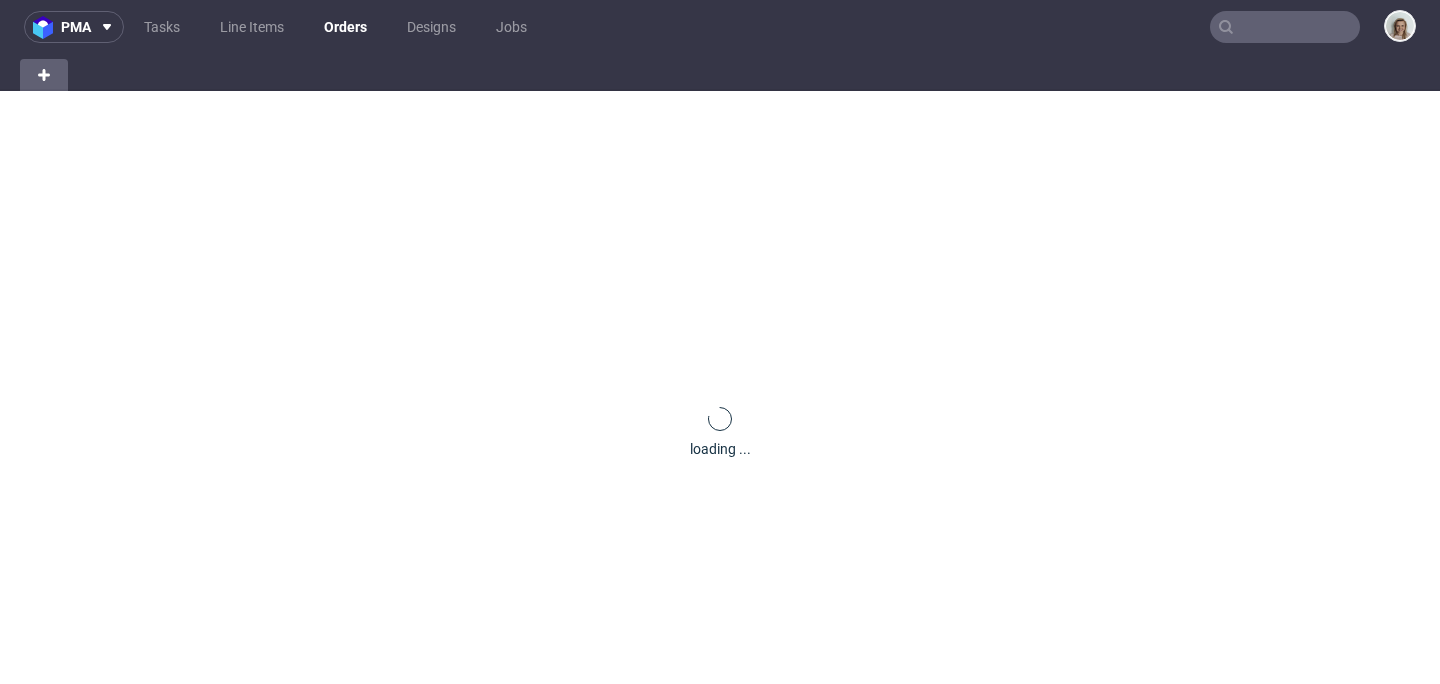 scroll, scrollTop: 0, scrollLeft: 0, axis: both 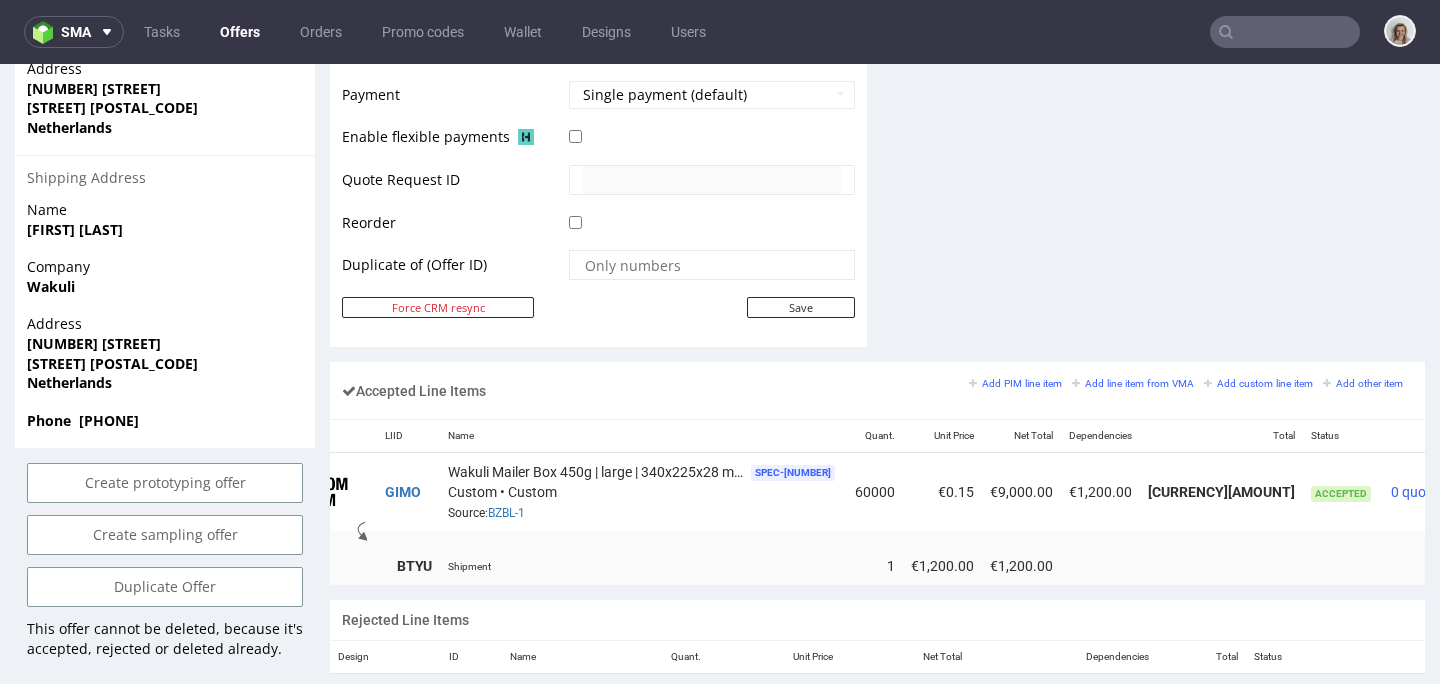 click at bounding box center [1466, 485] 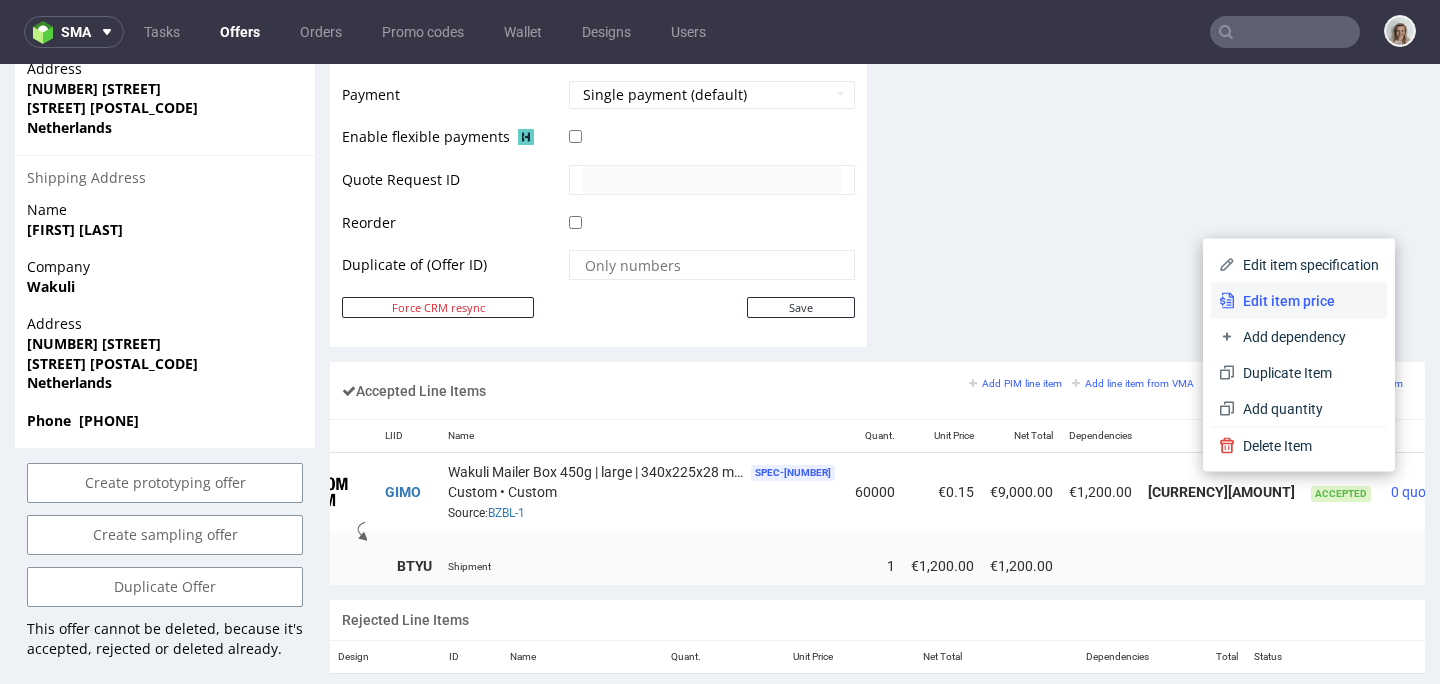 click on "Edit item price" at bounding box center (1307, 301) 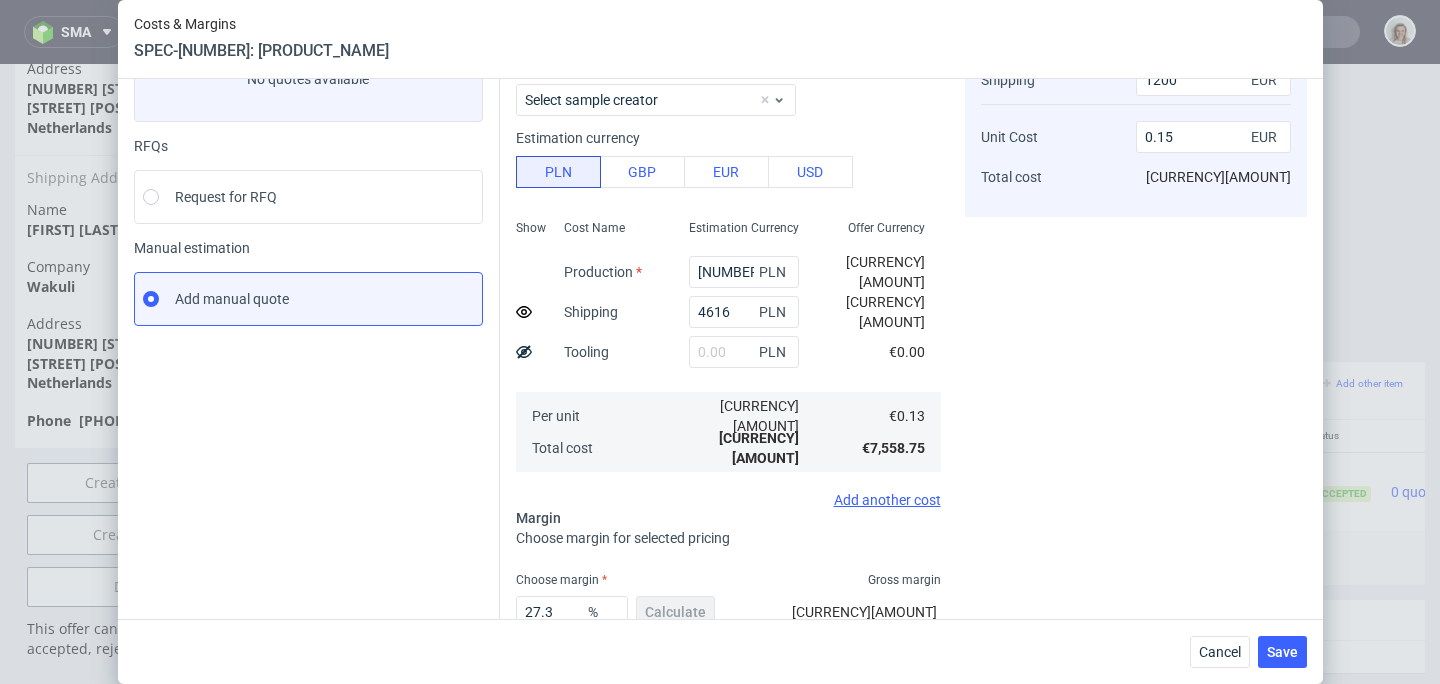 scroll, scrollTop: 288, scrollLeft: 0, axis: vertical 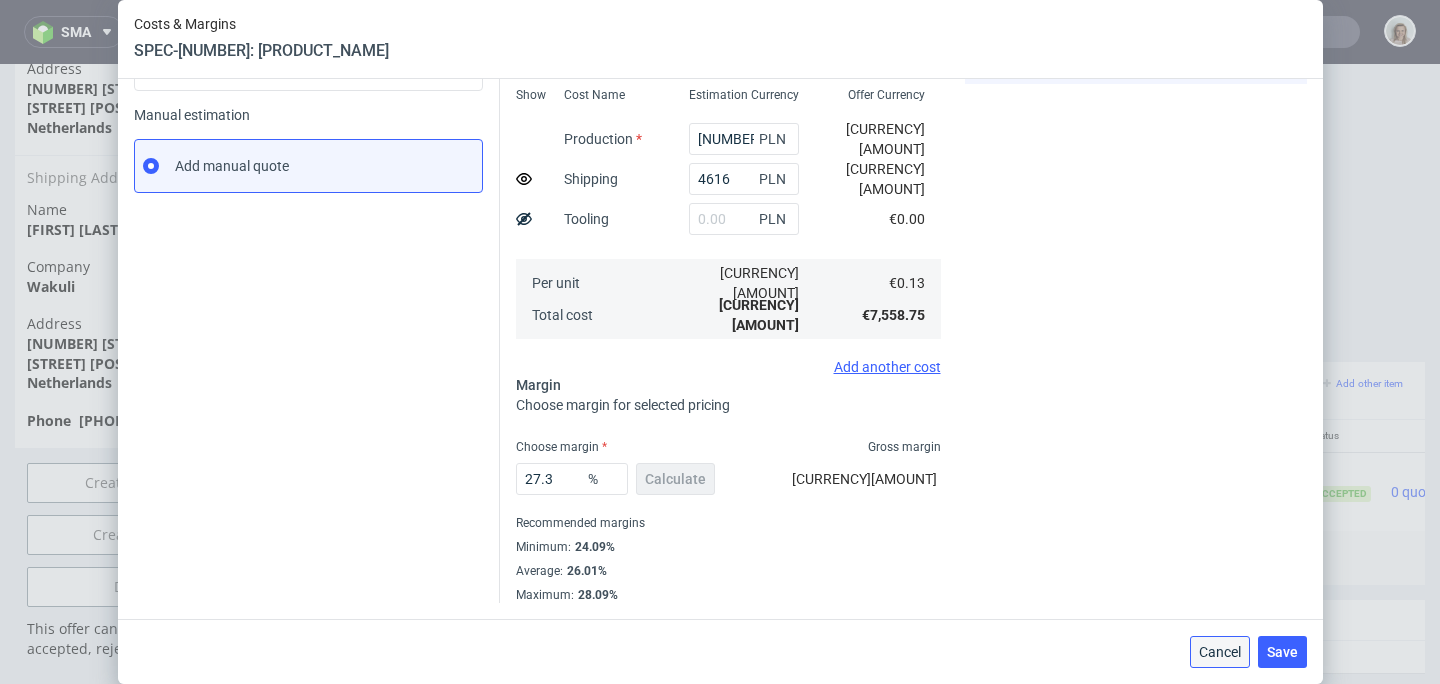 click on "Cancel" at bounding box center (1220, 652) 